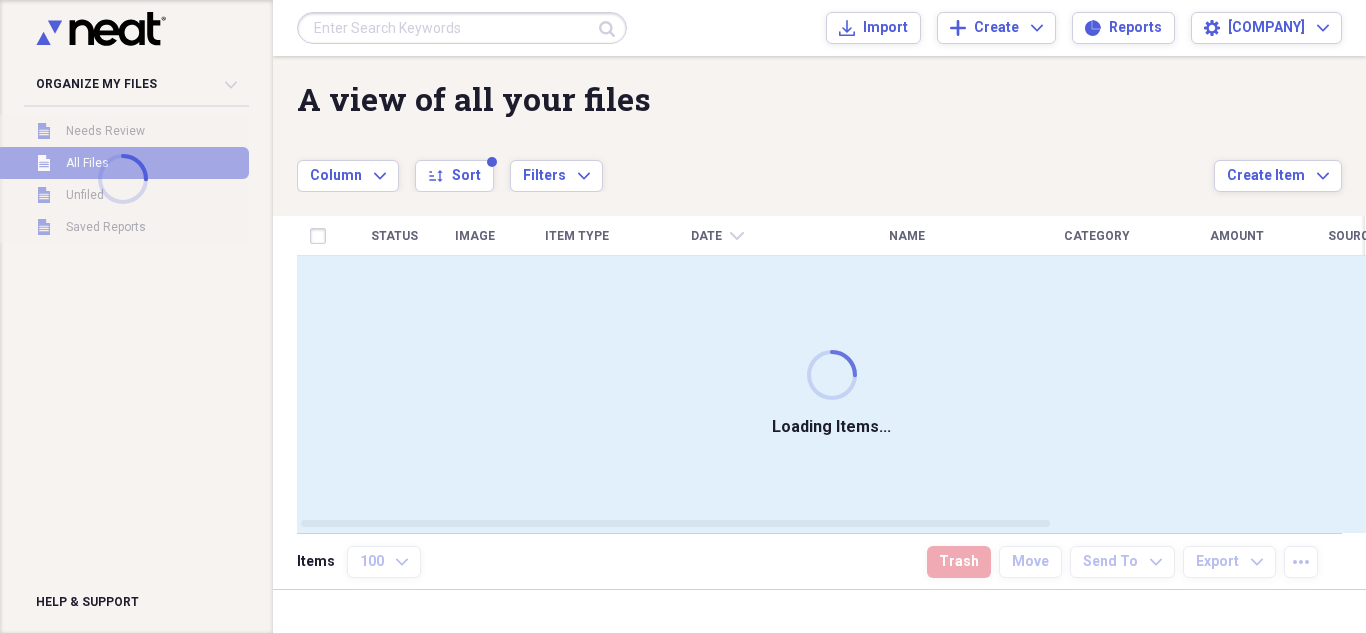 scroll, scrollTop: 0, scrollLeft: 0, axis: both 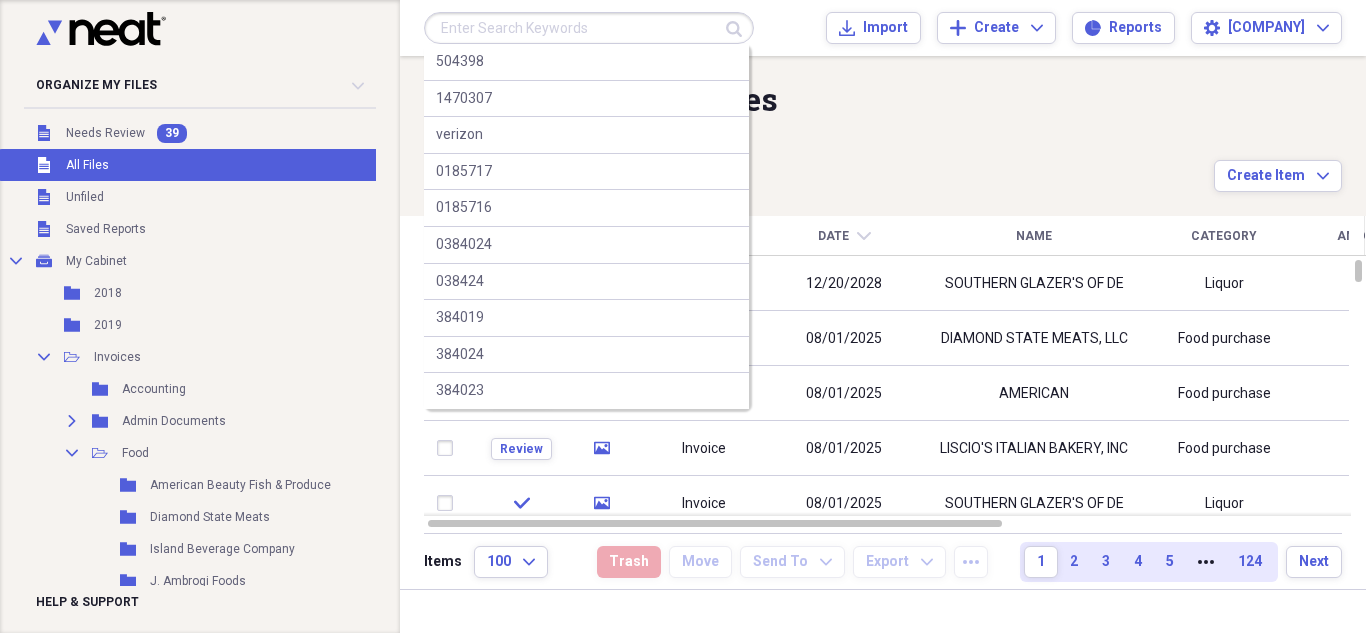 click at bounding box center (589, 28) 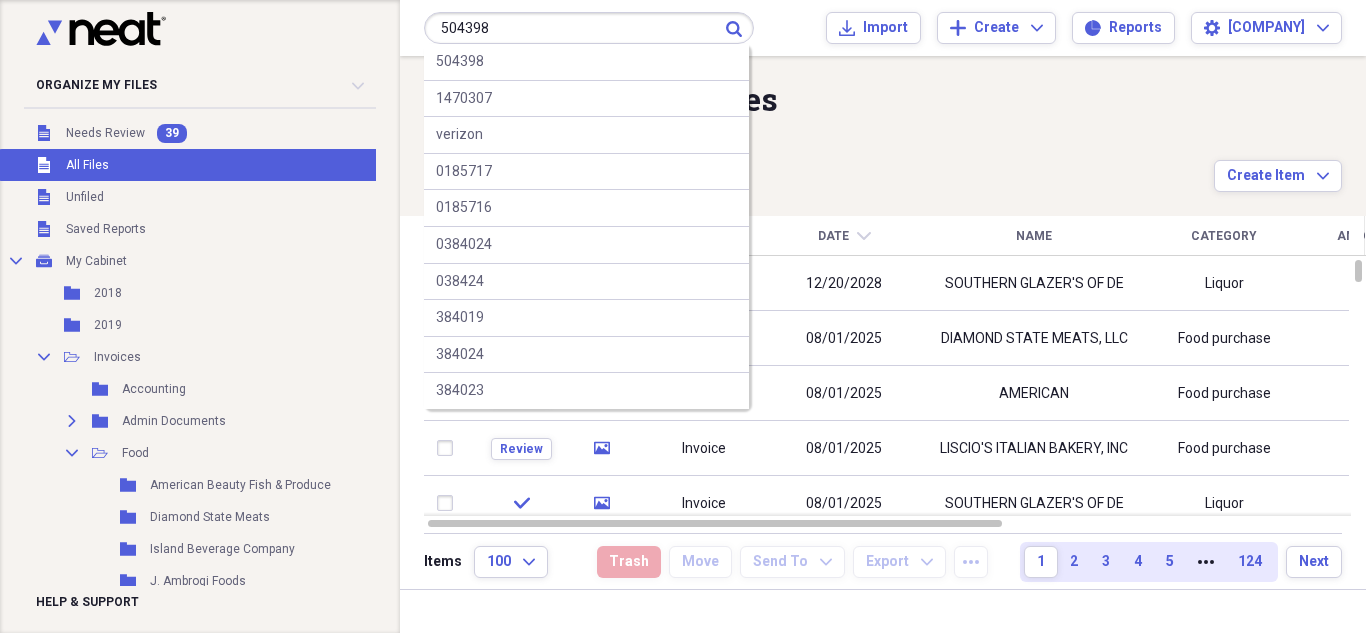 type on "504398" 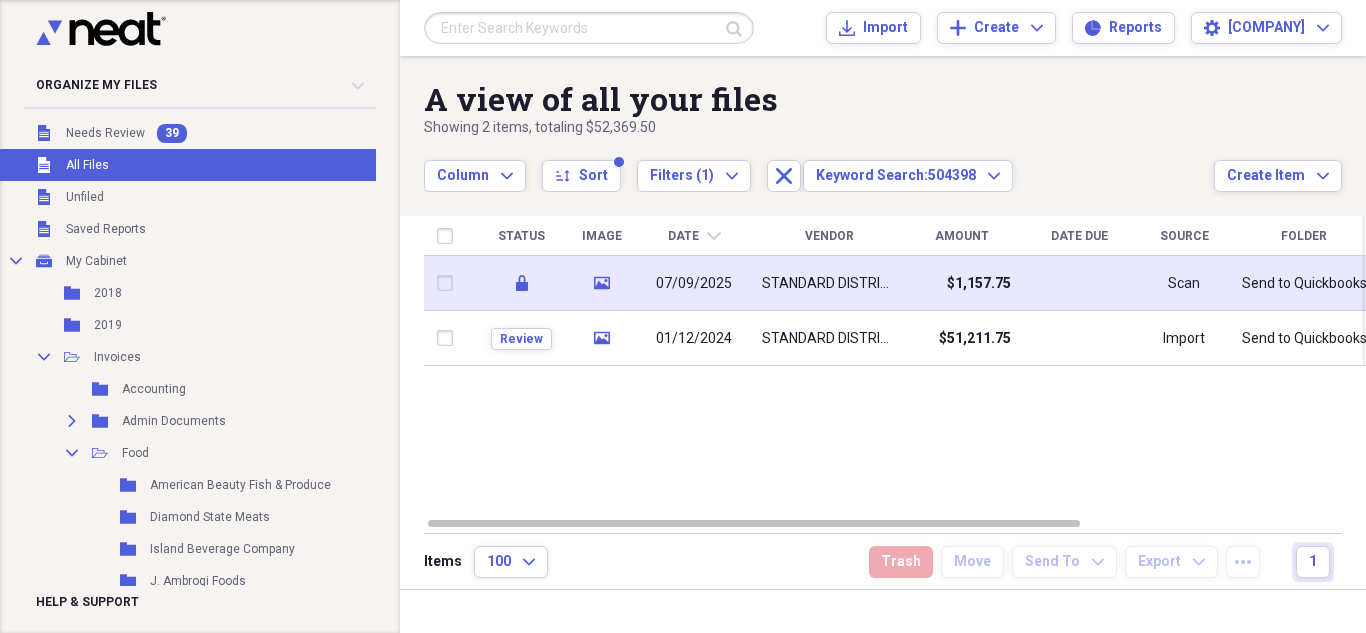 click on "STANDARD DISTRIBUTING" at bounding box center (829, 283) 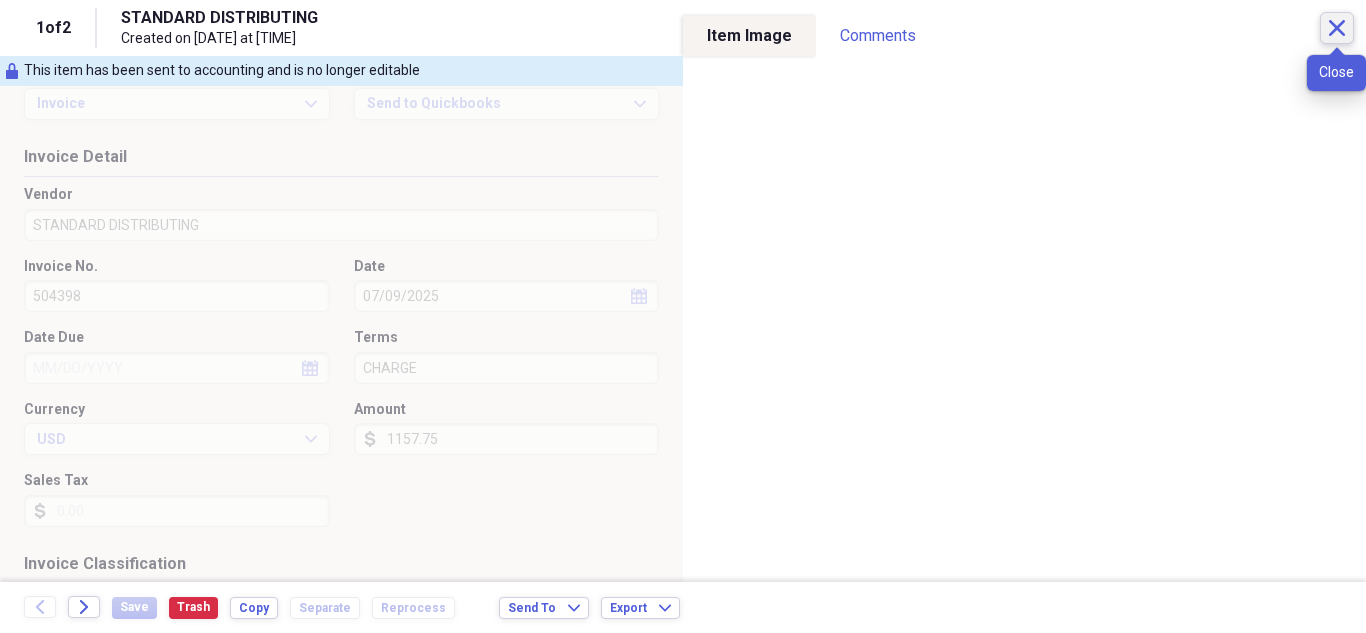 click on "Close" 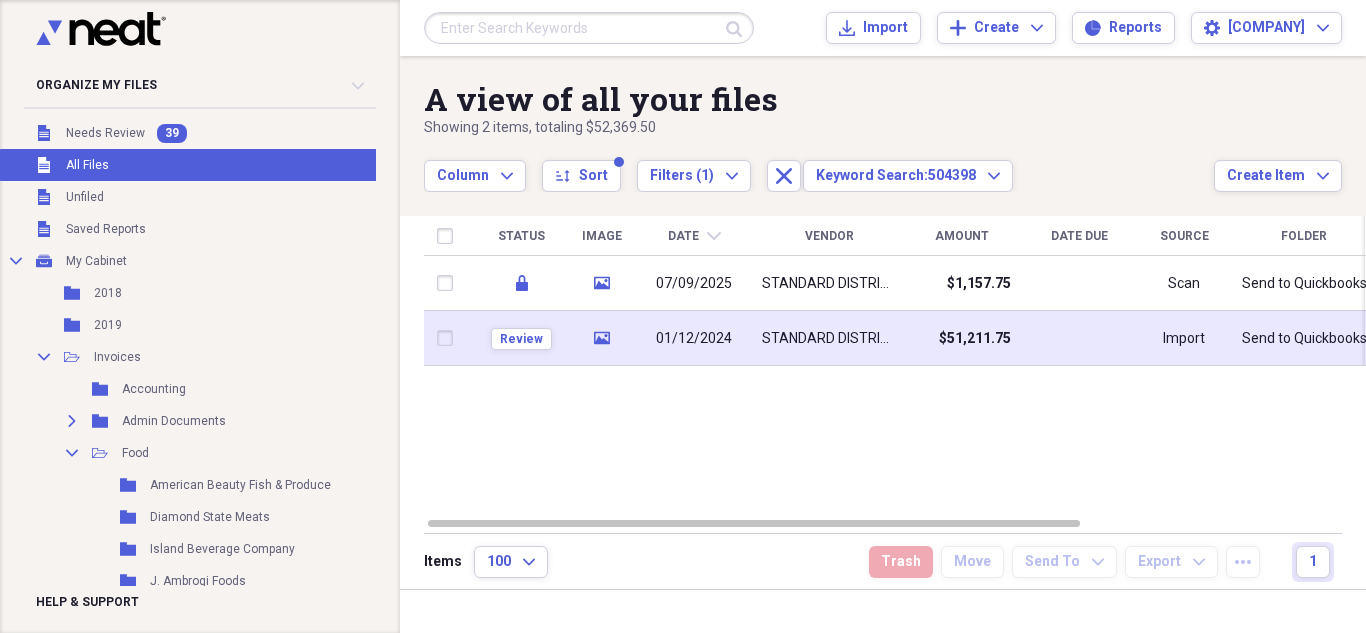 click on "$51,211.75" at bounding box center [961, 338] 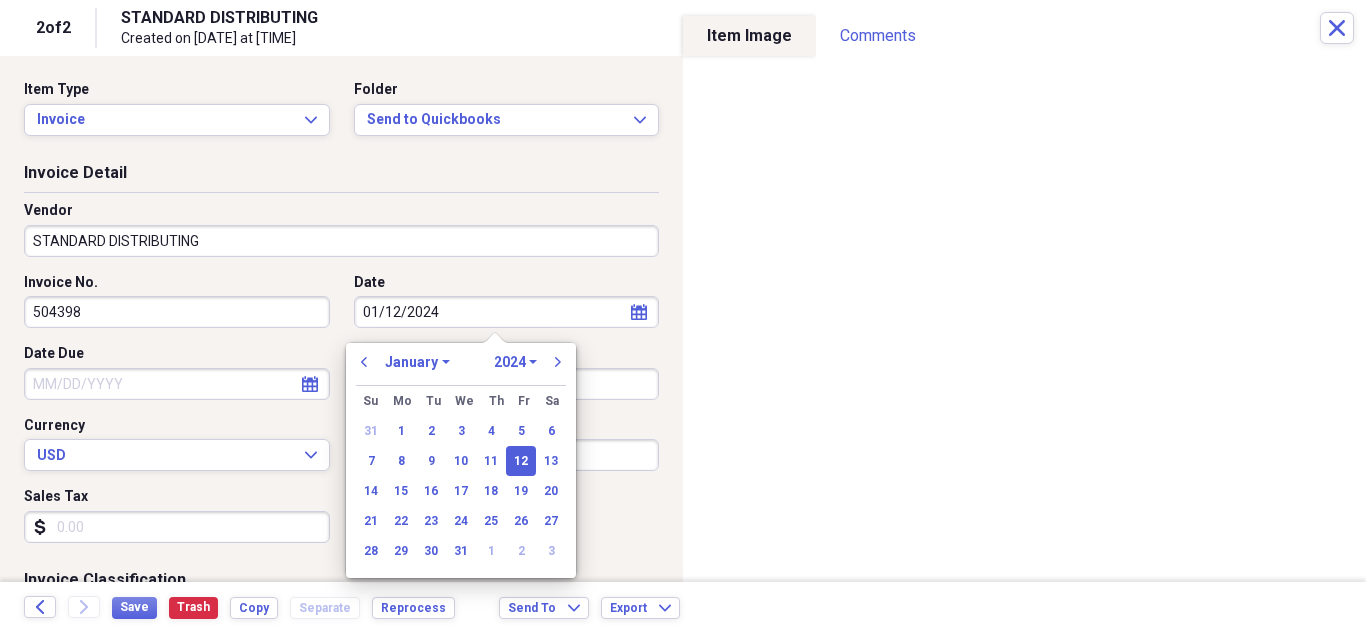 click on "01/12/2024" at bounding box center [507, 312] 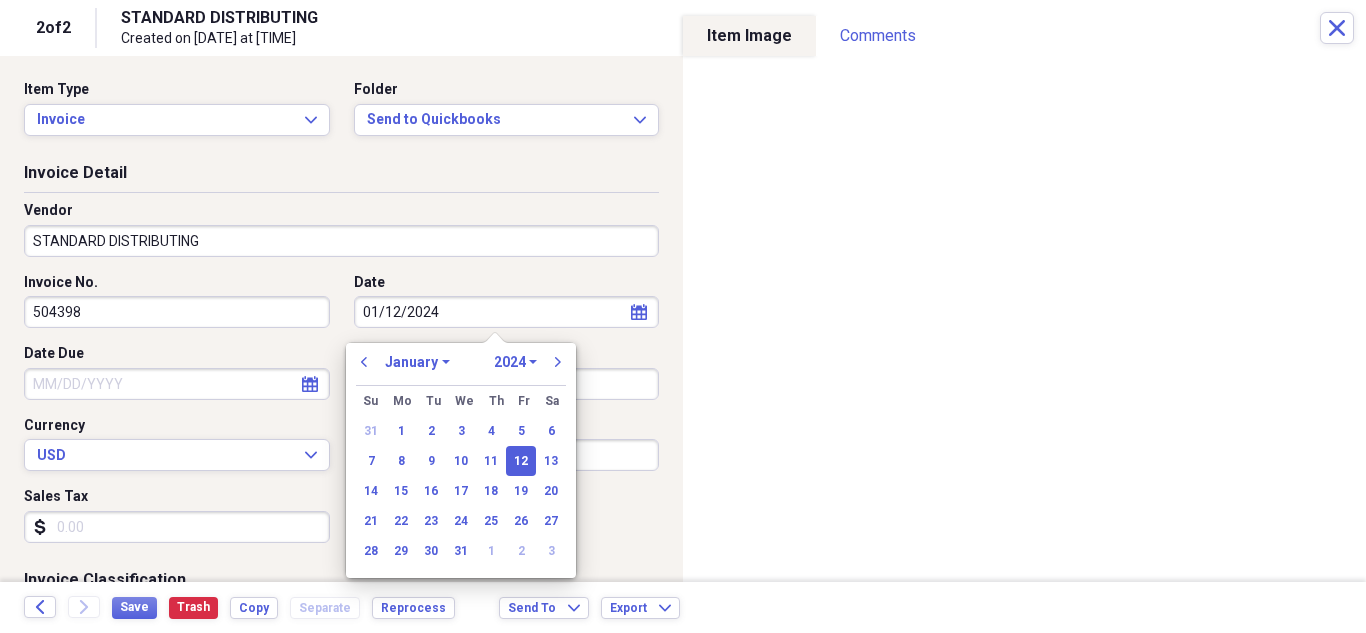 click on "1970 1971 1972 1973 1974 1975 1976 1977 1978 1979 1980 1981 1982 1983 1984 1985 1986 1987 1988 1989 1990 1991 1992 1993 1994 1995 1996 1997 1998 1999 2000 2001 2002 2003 2004 2005 2006 2007 2008 2009 2010 2011 2012 2013 2014 2015 2016 2017 2018 2019 2020 2021 2022 2023 2024 2025 2026 2027 2028 2029 2030 2031 2032 2033 2034 2035" at bounding box center (515, 362) 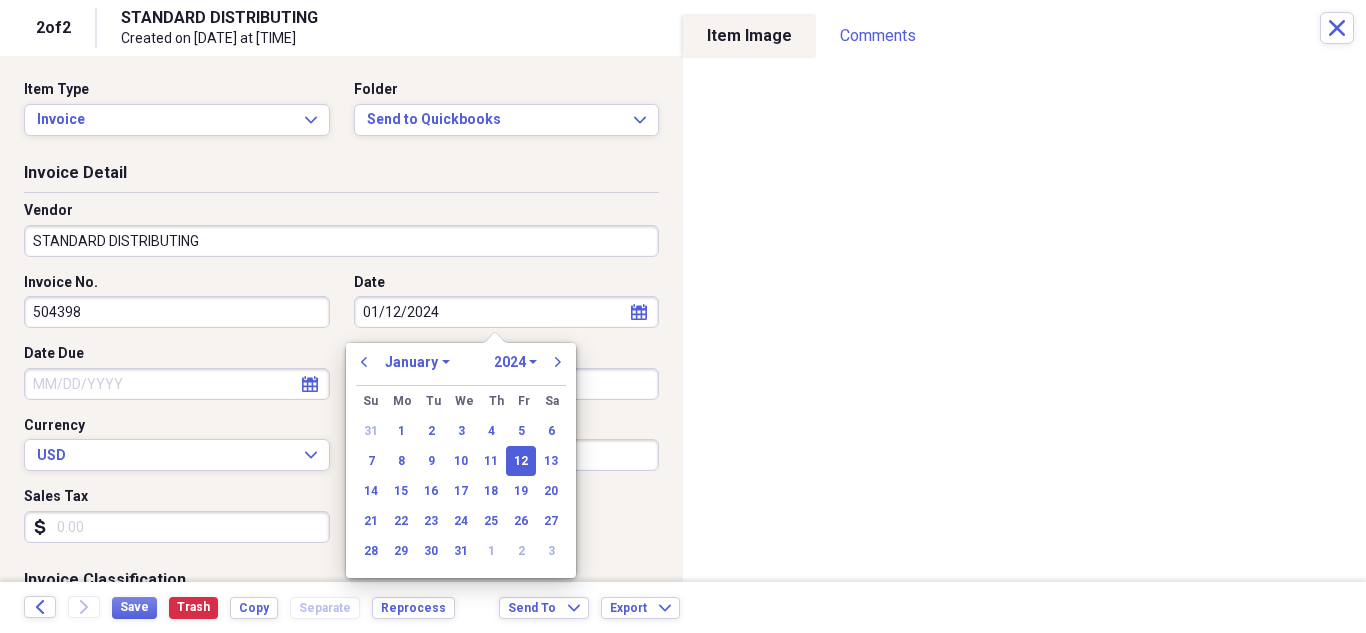 select on "2025" 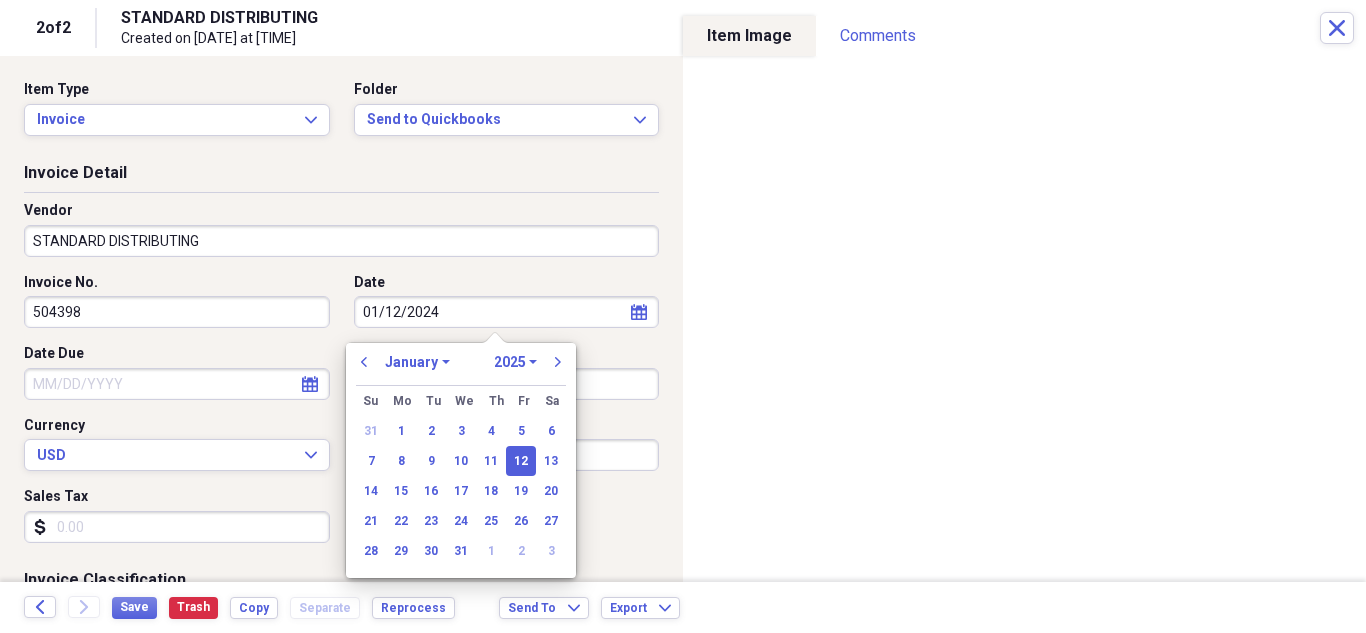 click on "1970 1971 1972 1973 1974 1975 1976 1977 1978 1979 1980 1981 1982 1983 1984 1985 1986 1987 1988 1989 1990 1991 1992 1993 1994 1995 1996 1997 1998 1999 2000 2001 2002 2003 2004 2005 2006 2007 2008 2009 2010 2011 2012 2013 2014 2015 2016 2017 2018 2019 2020 2021 2022 2023 2024 2025 2026 2027 2028 2029 2030 2031 2032 2033 2034 2035" at bounding box center [515, 362] 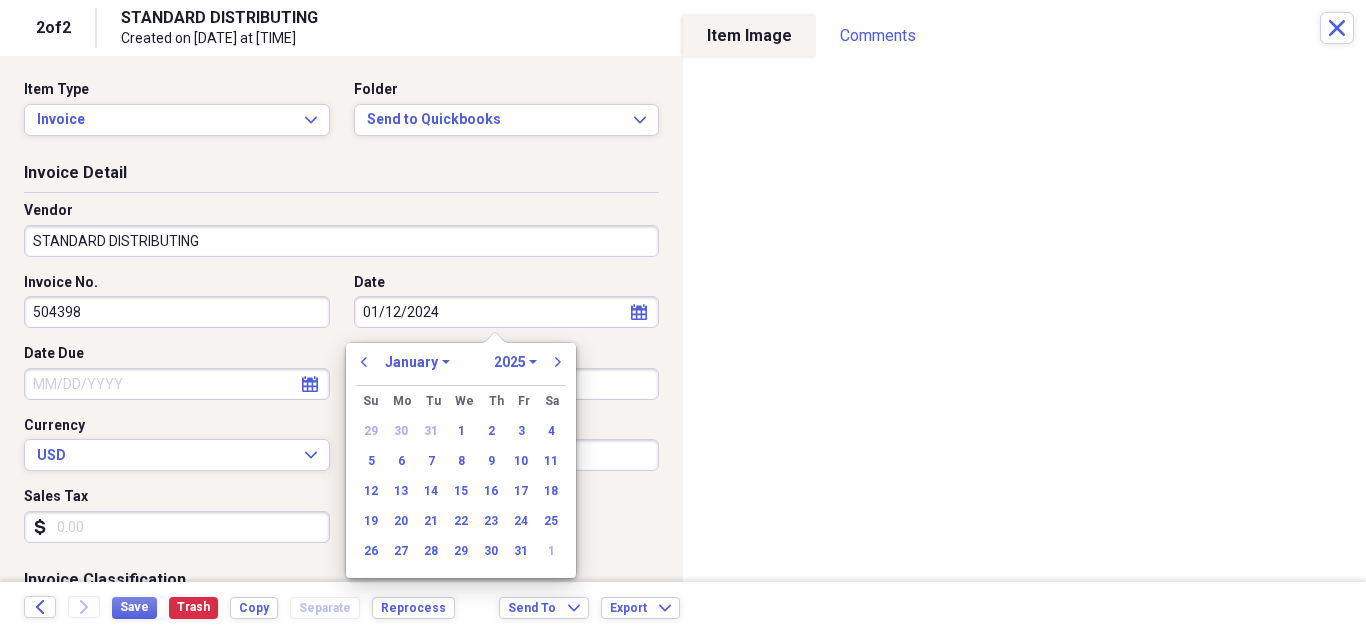 click on "January February March April May June July August September October November December" at bounding box center [417, 362] 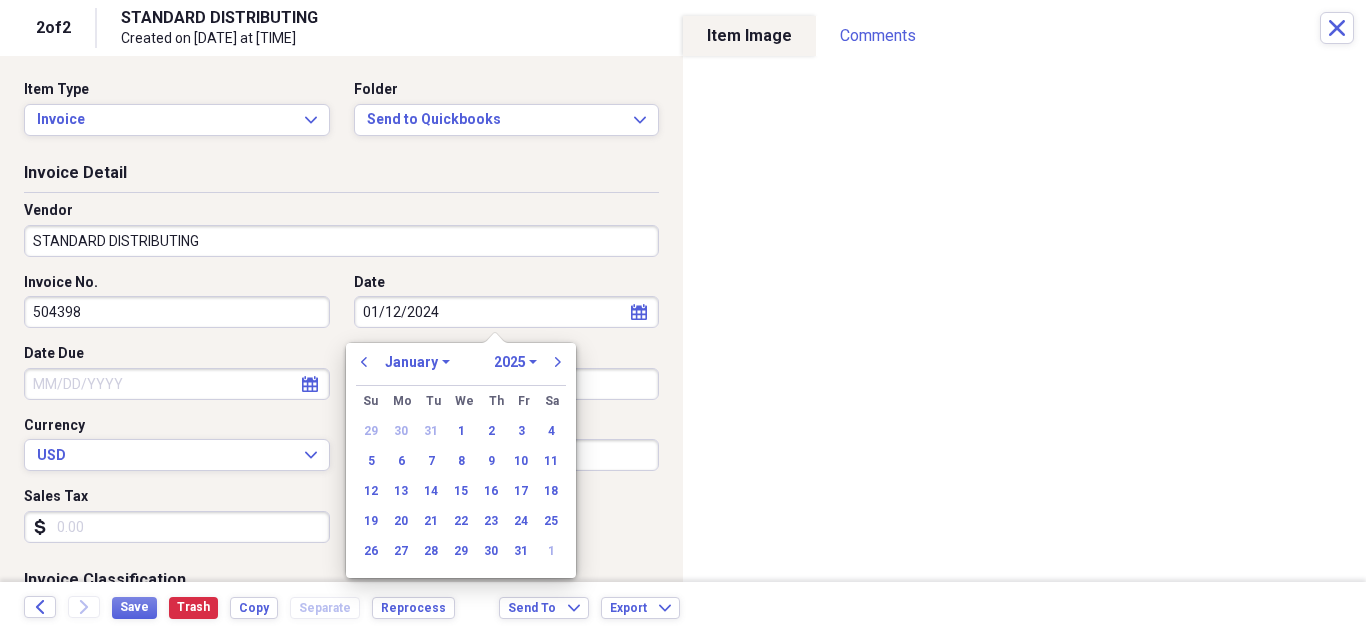 select on "6" 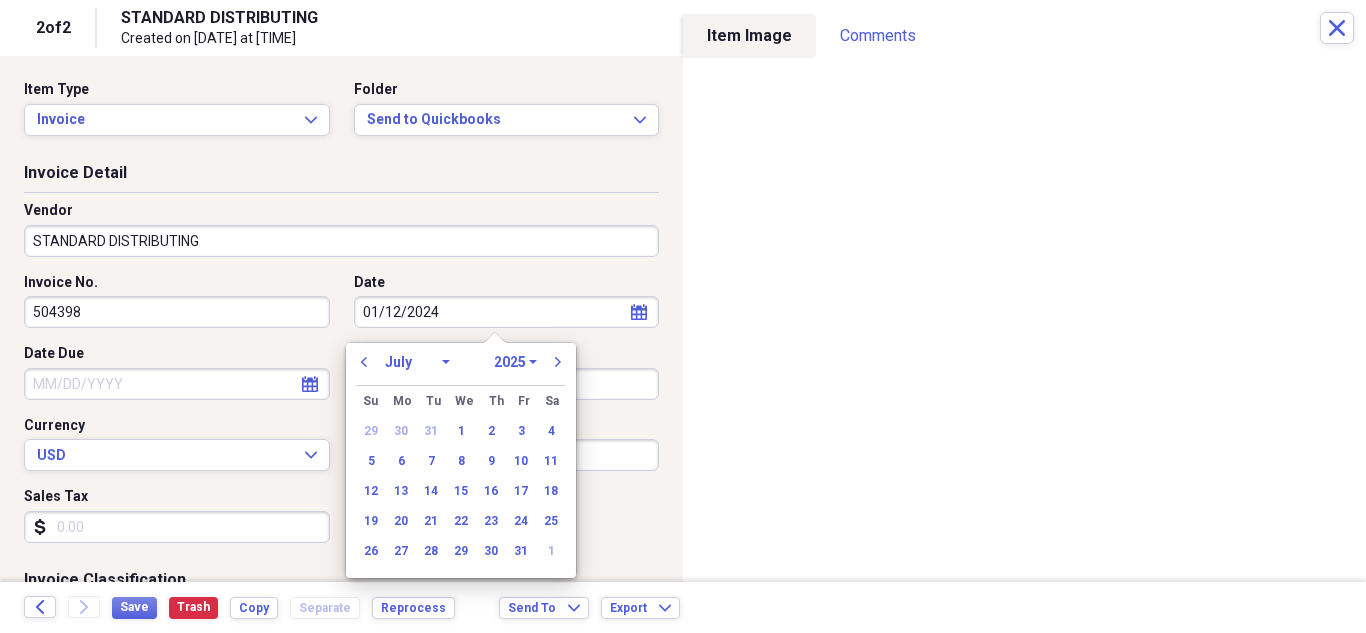 click on "January February March April May June July August September October November December" at bounding box center (417, 362) 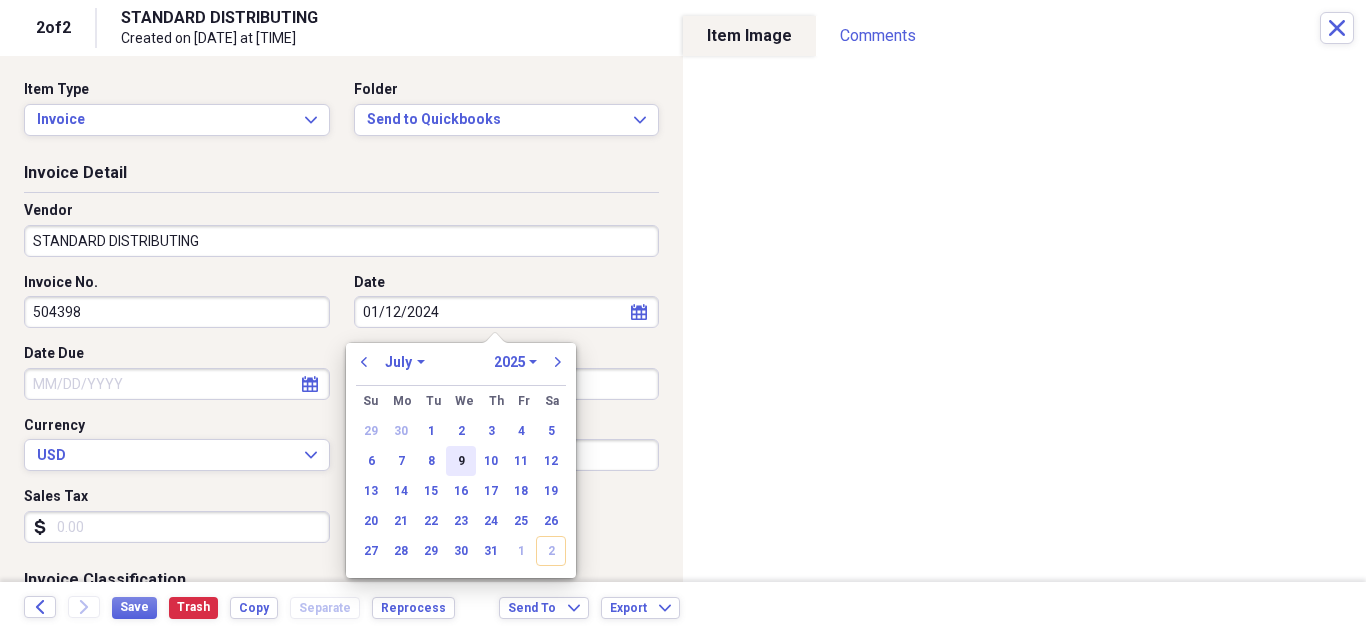 click on "9" at bounding box center [461, 461] 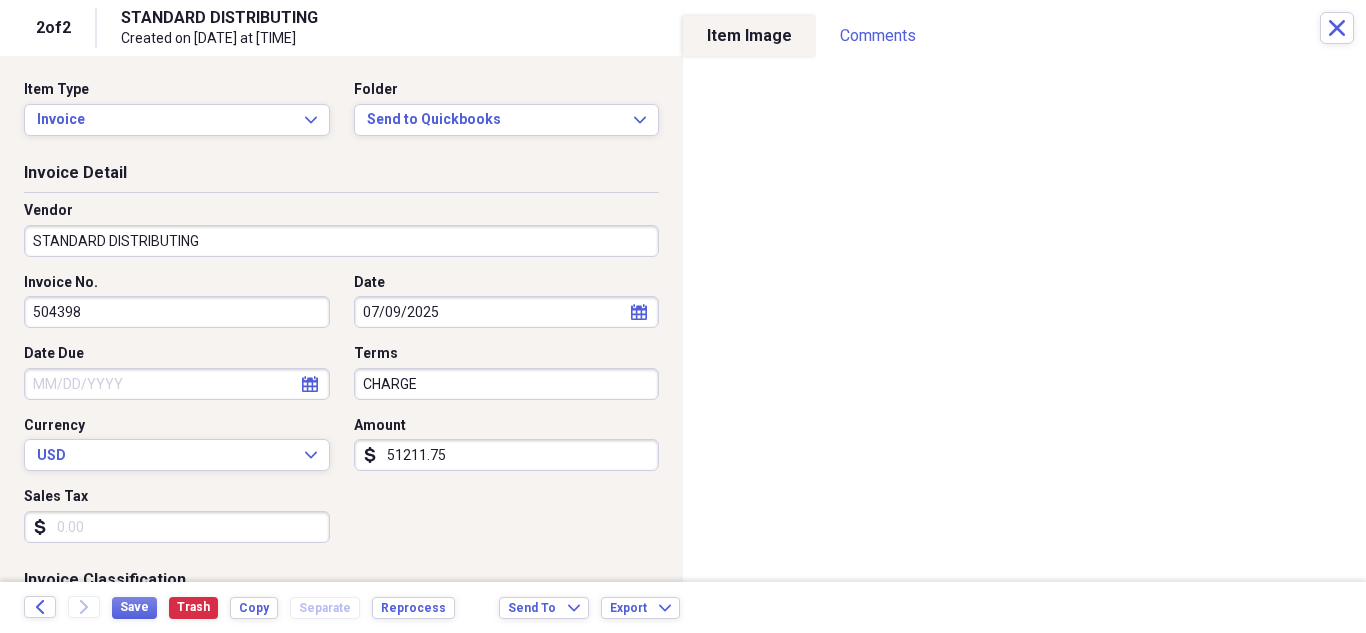 drag, startPoint x: 666, startPoint y: 275, endPoint x: 679, endPoint y: 299, distance: 27.294687 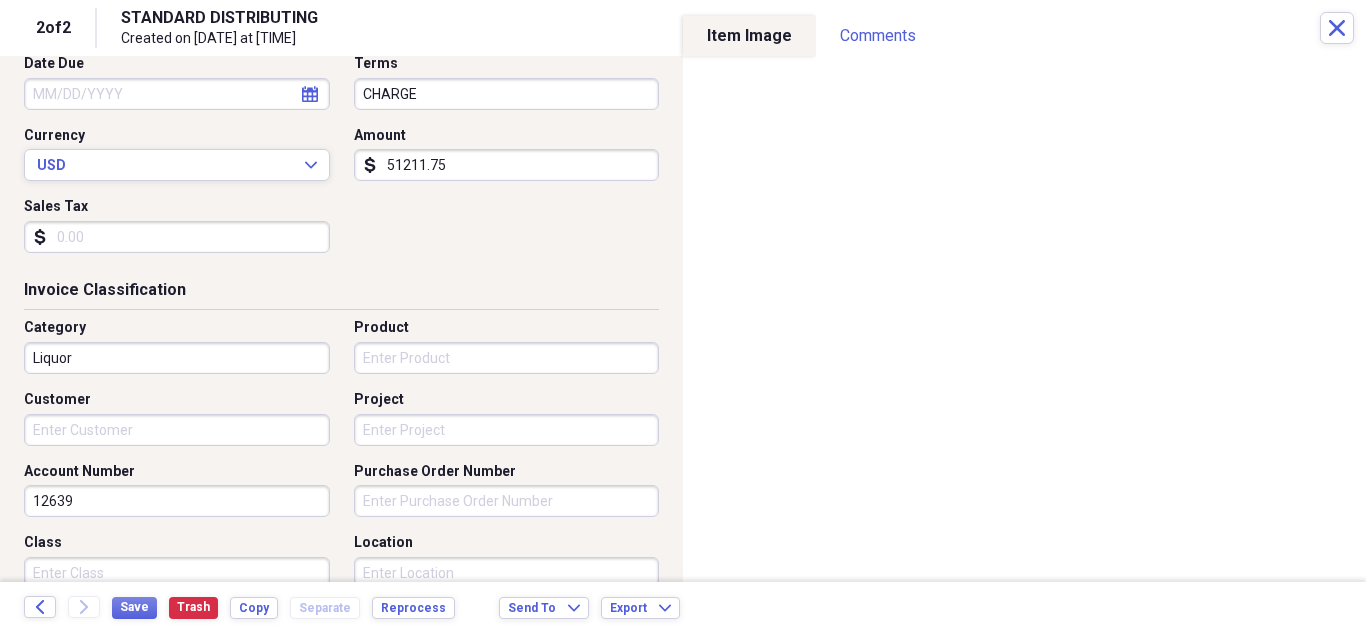 scroll, scrollTop: 266, scrollLeft: 0, axis: vertical 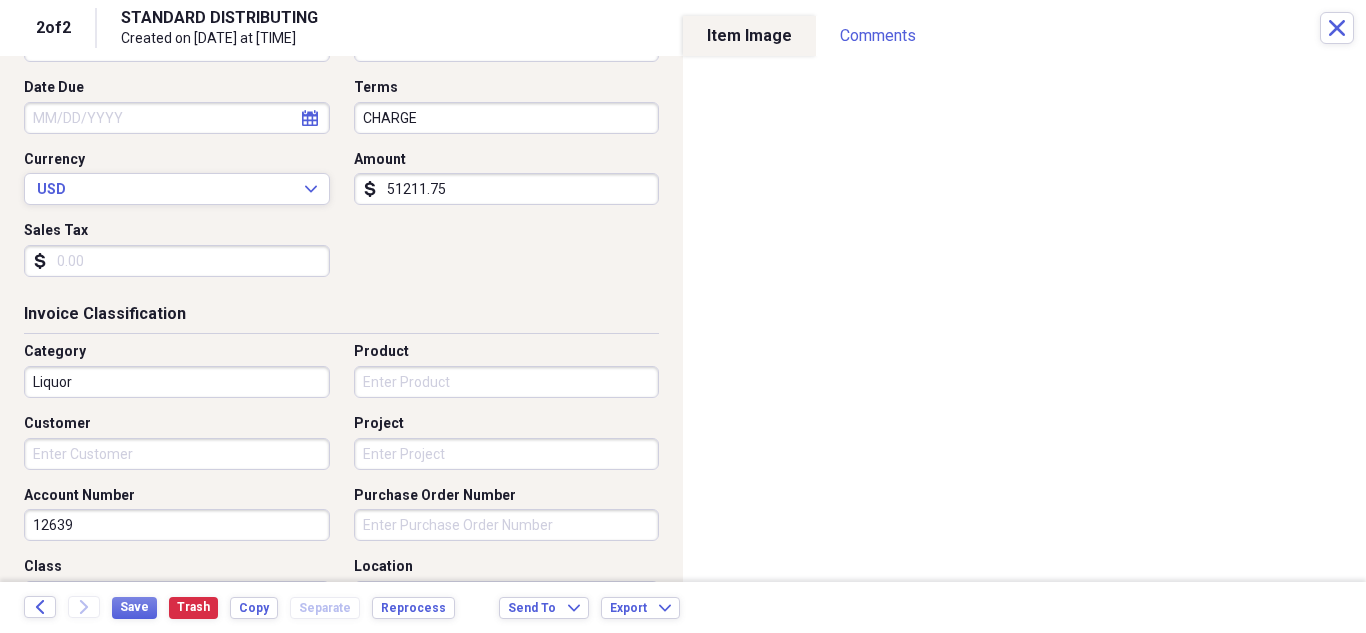 click on "51211.75" at bounding box center [507, 189] 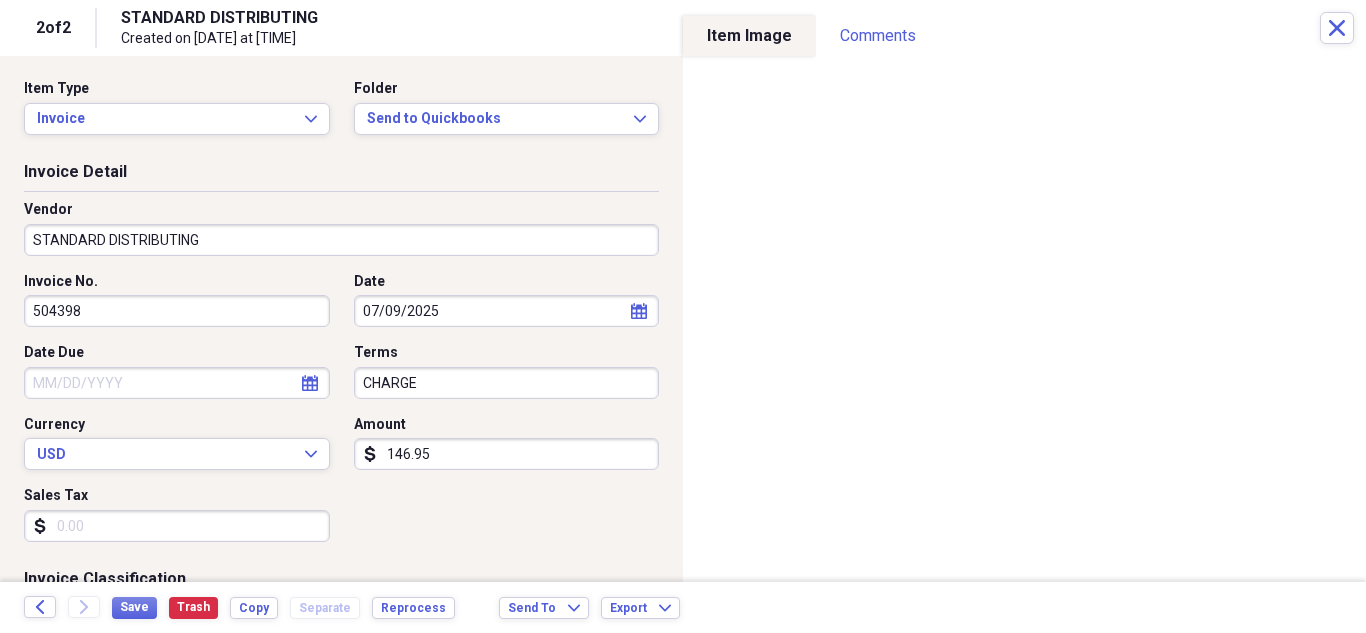 scroll, scrollTop: 0, scrollLeft: 0, axis: both 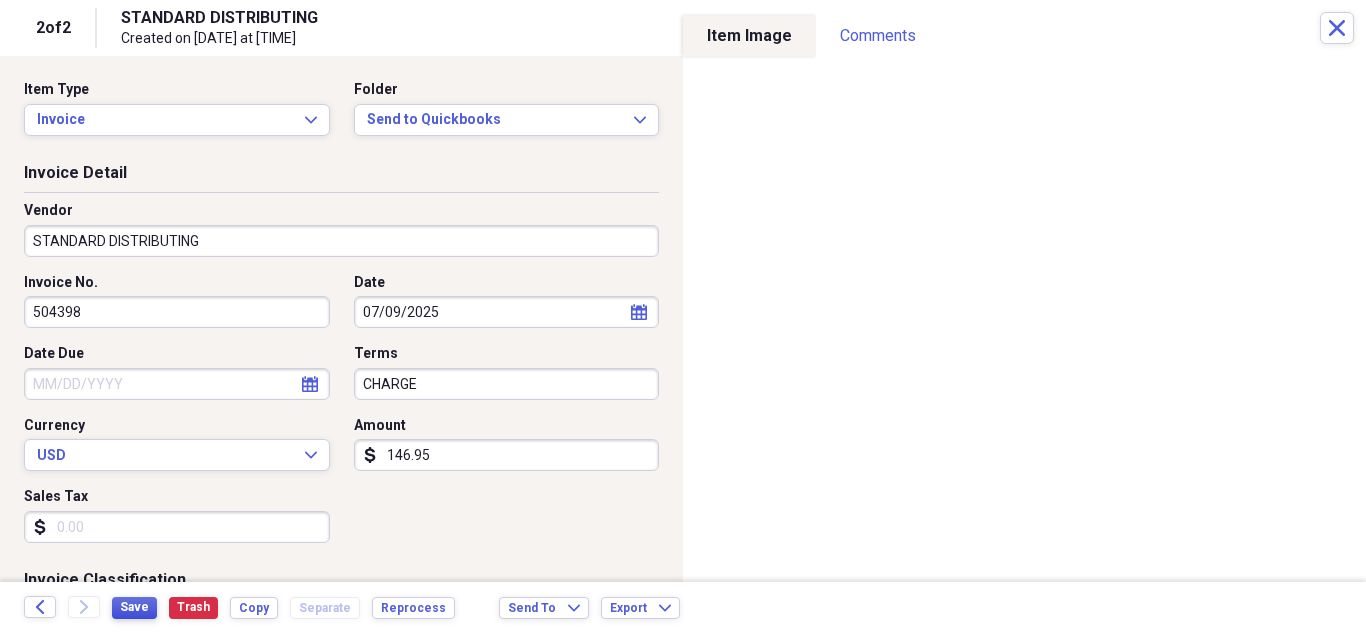 type on "146.95" 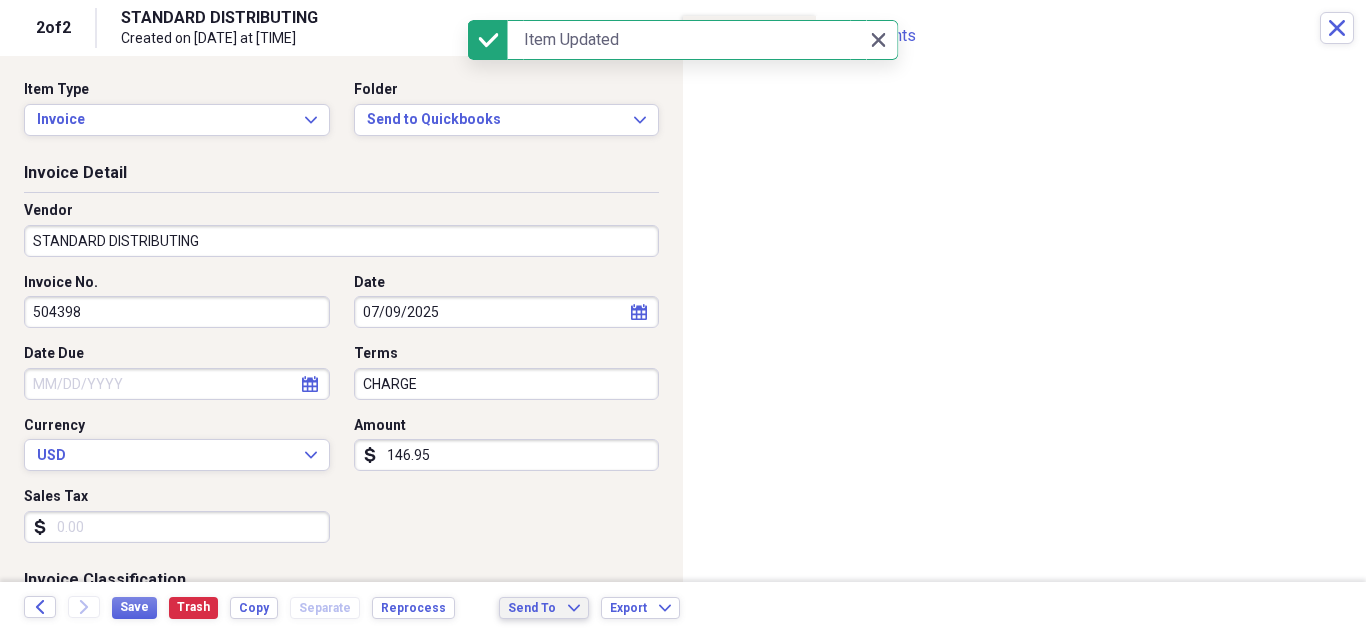 click on "Send To" at bounding box center (532, 608) 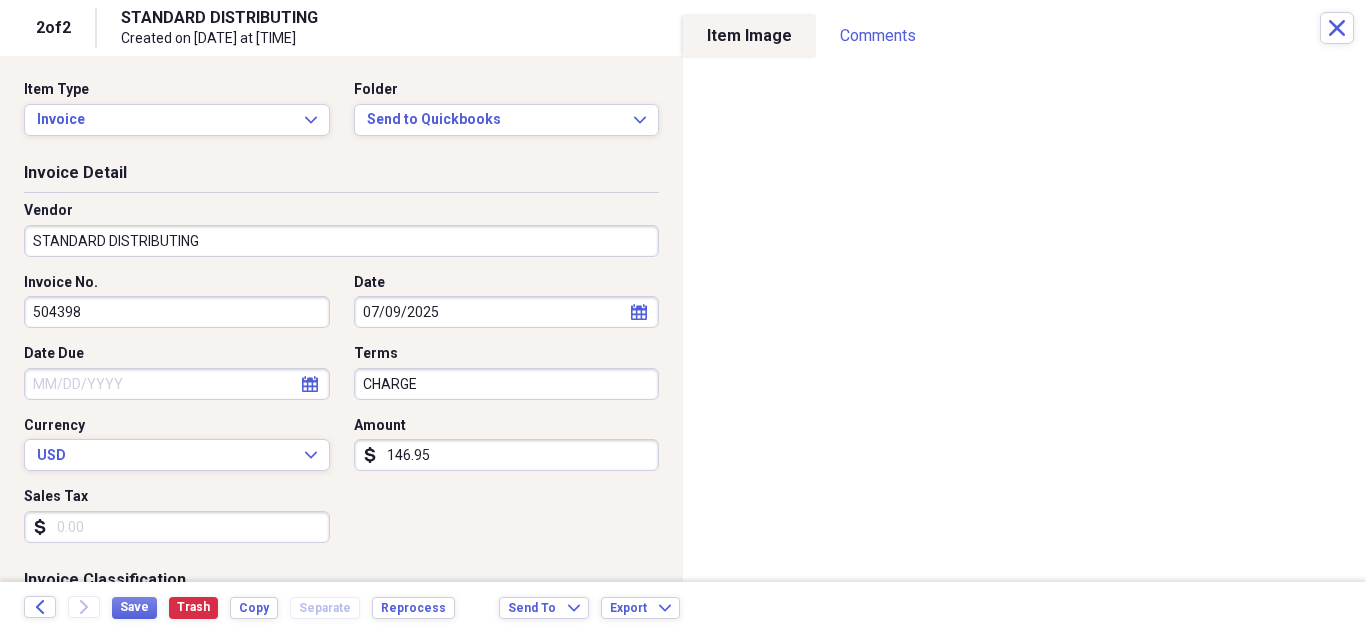 click on "504398" at bounding box center (177, 312) 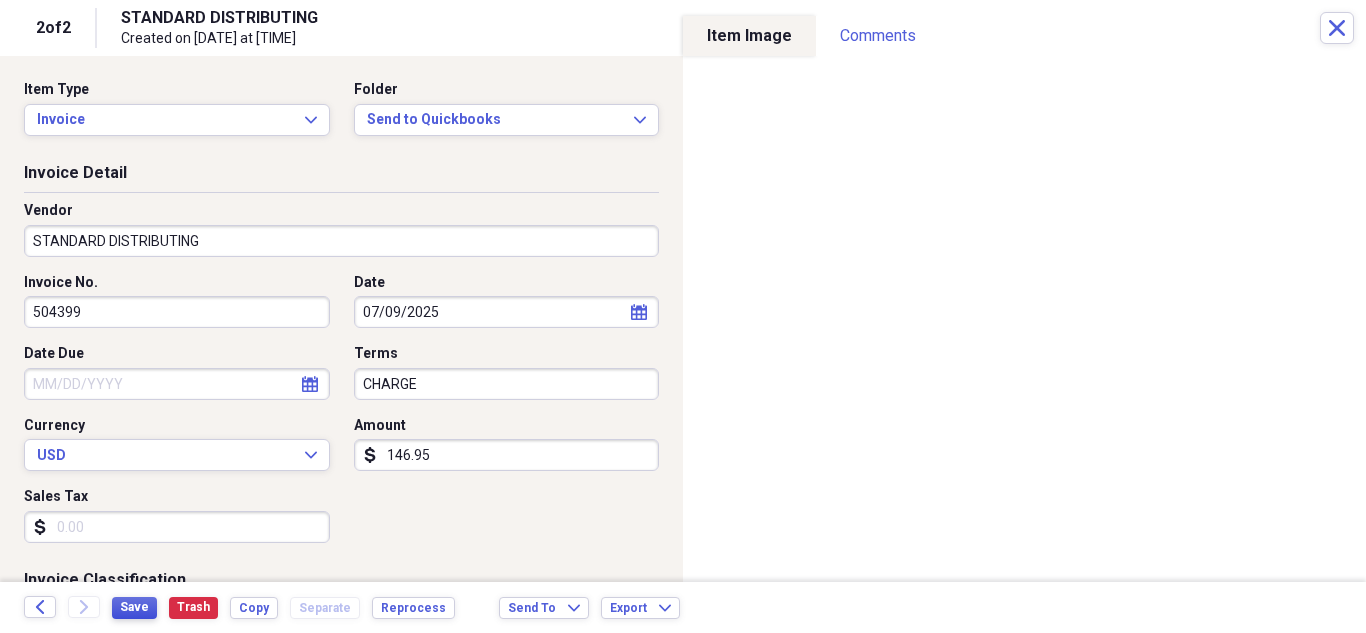 type on "504399" 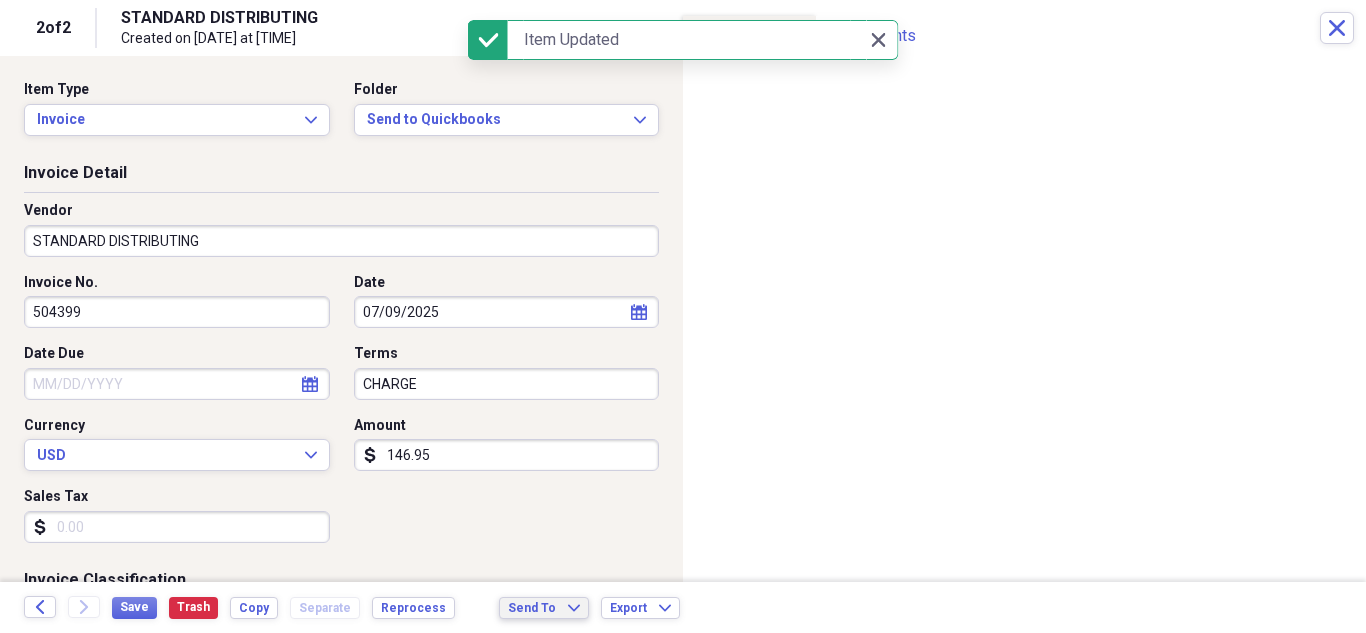click on "Expand" 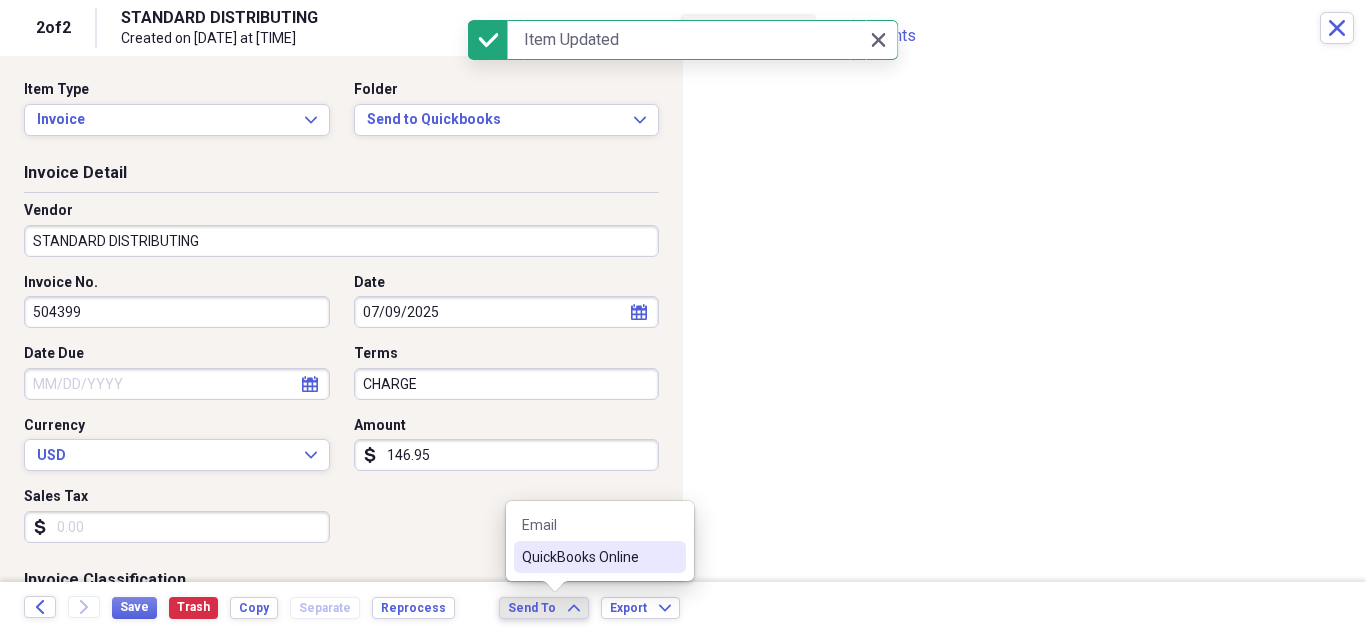 click on "QuickBooks Online" at bounding box center [600, 557] 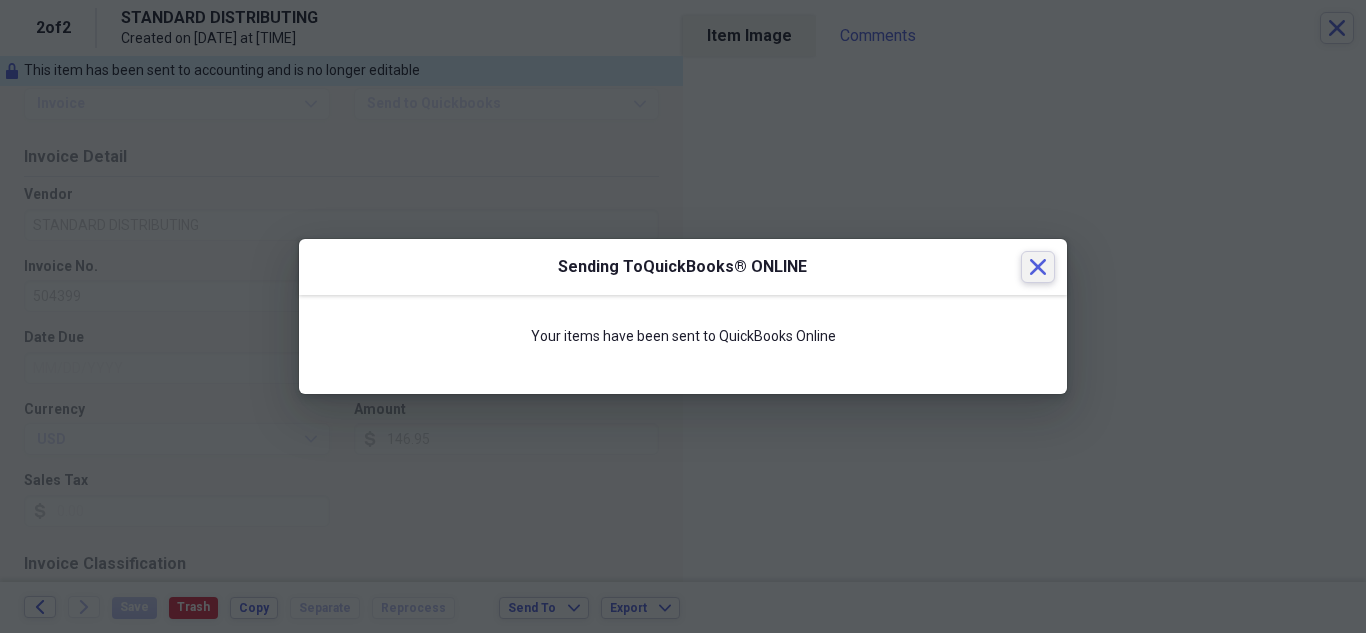 click 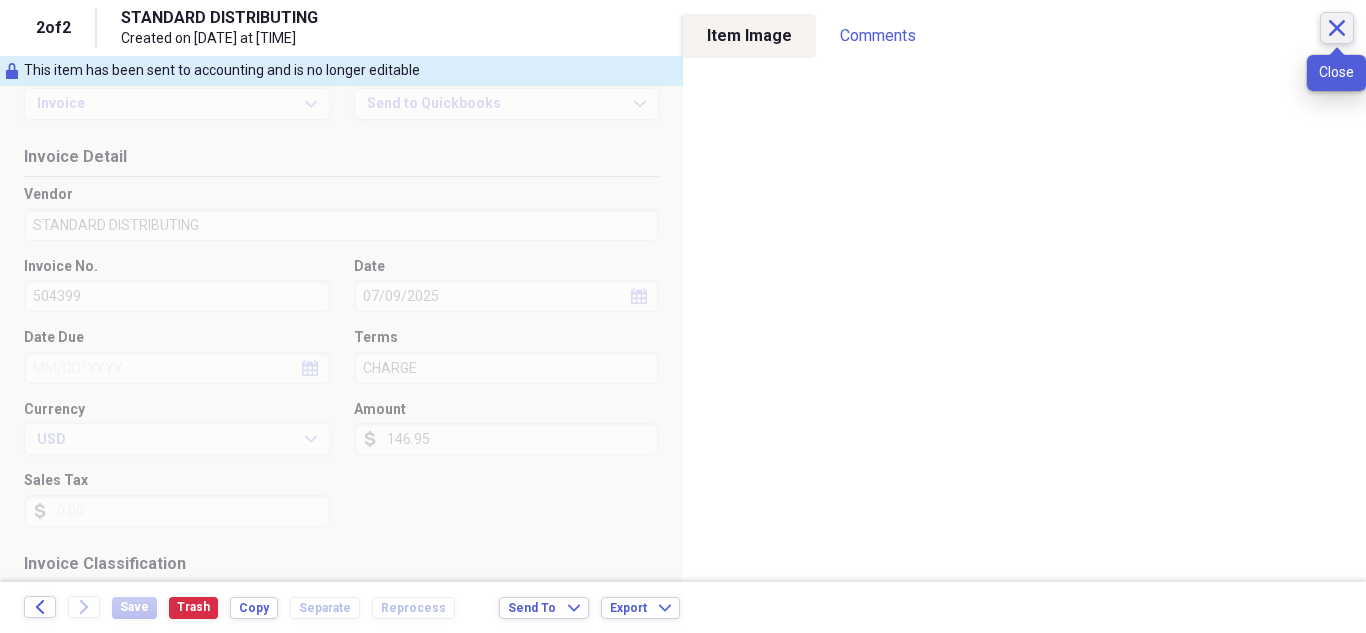 click on "Close" at bounding box center [1337, 28] 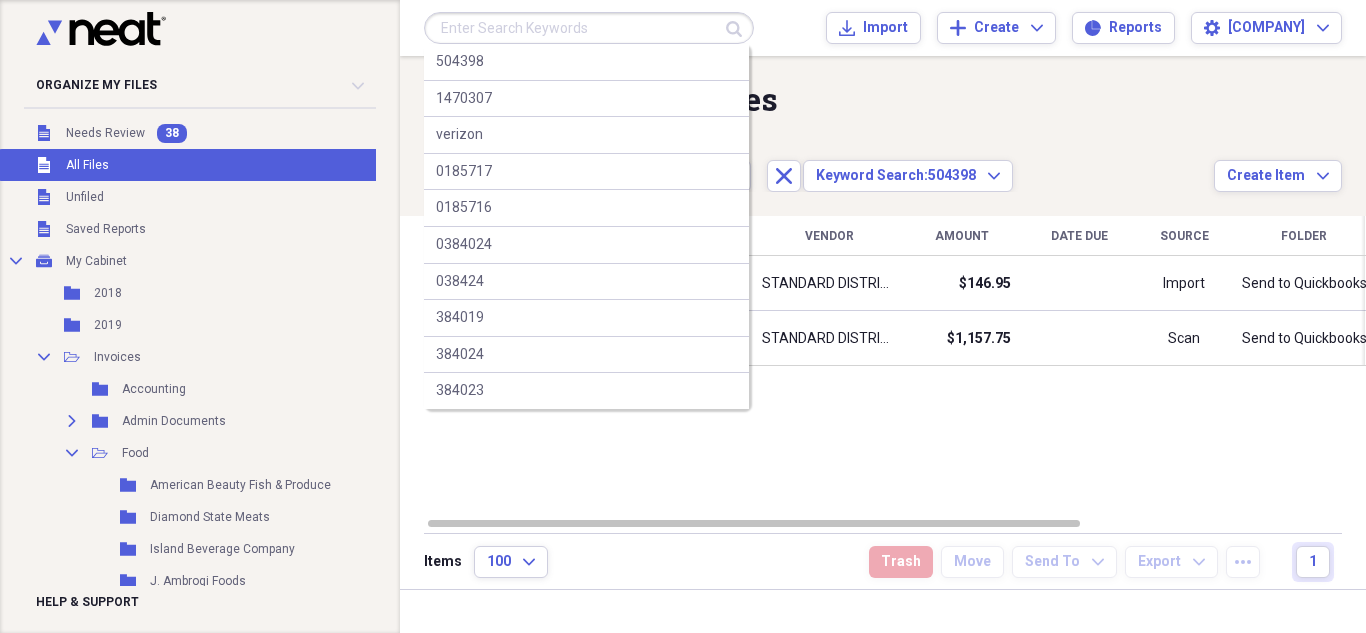 click at bounding box center [589, 28] 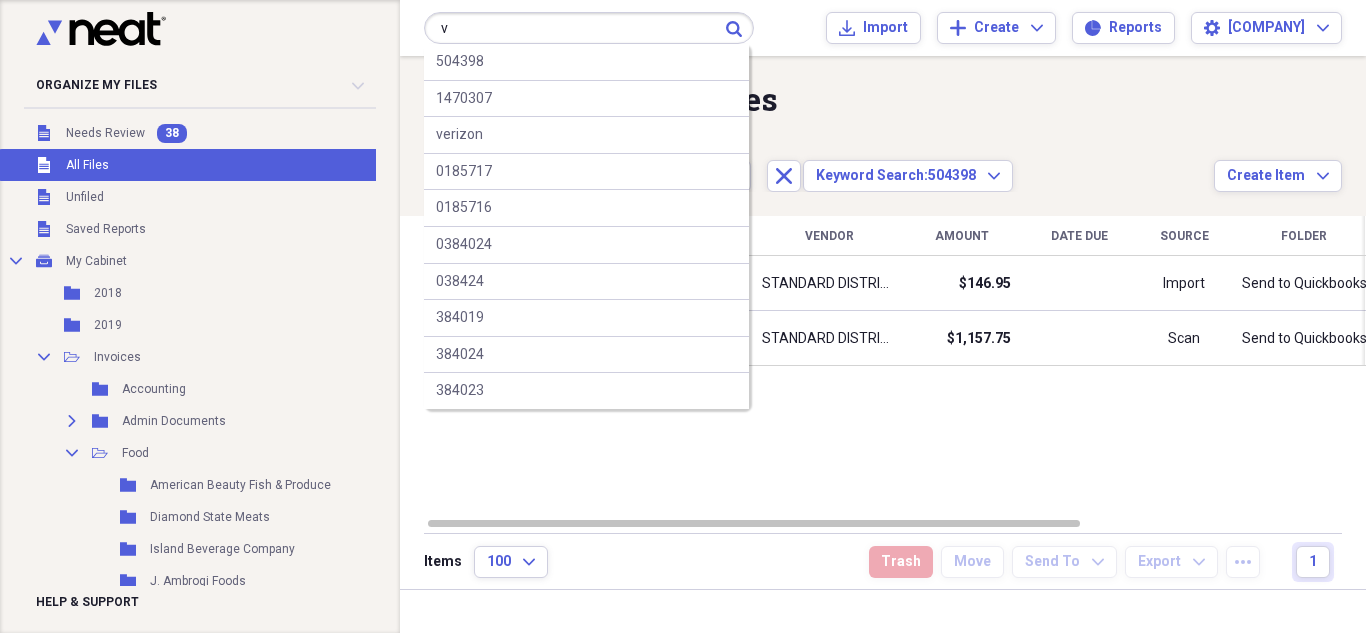 type on "v" 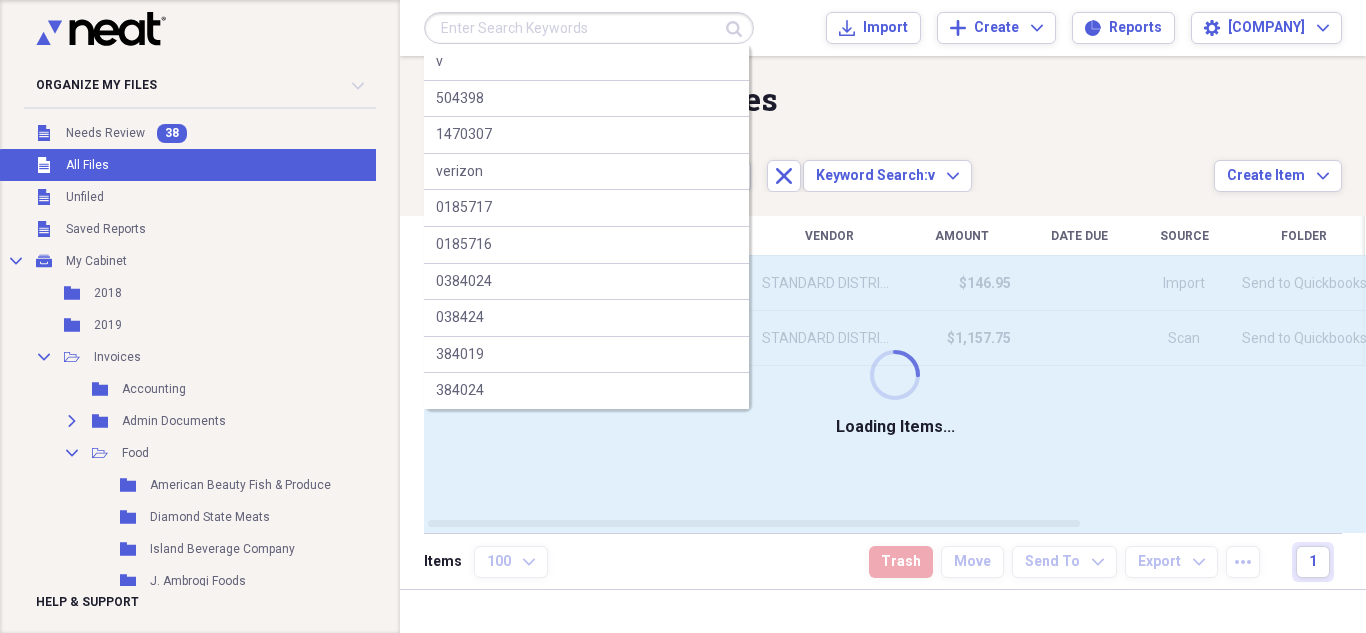 click at bounding box center (589, 28) 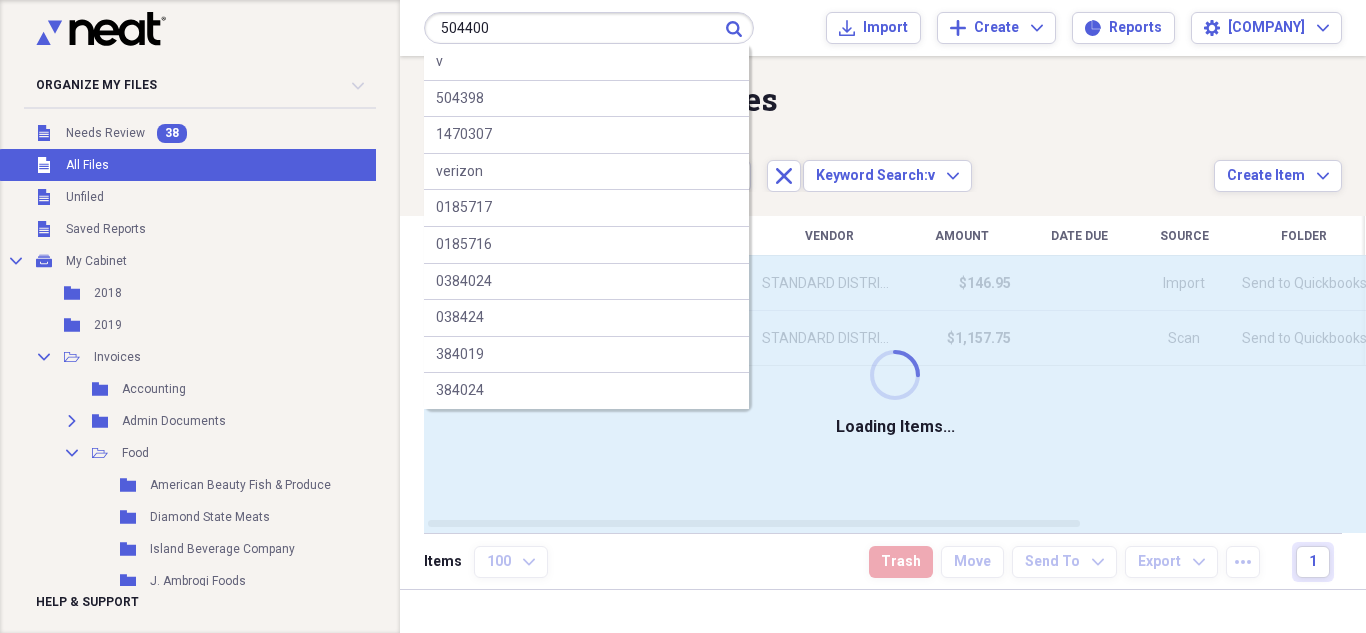 type on "504400" 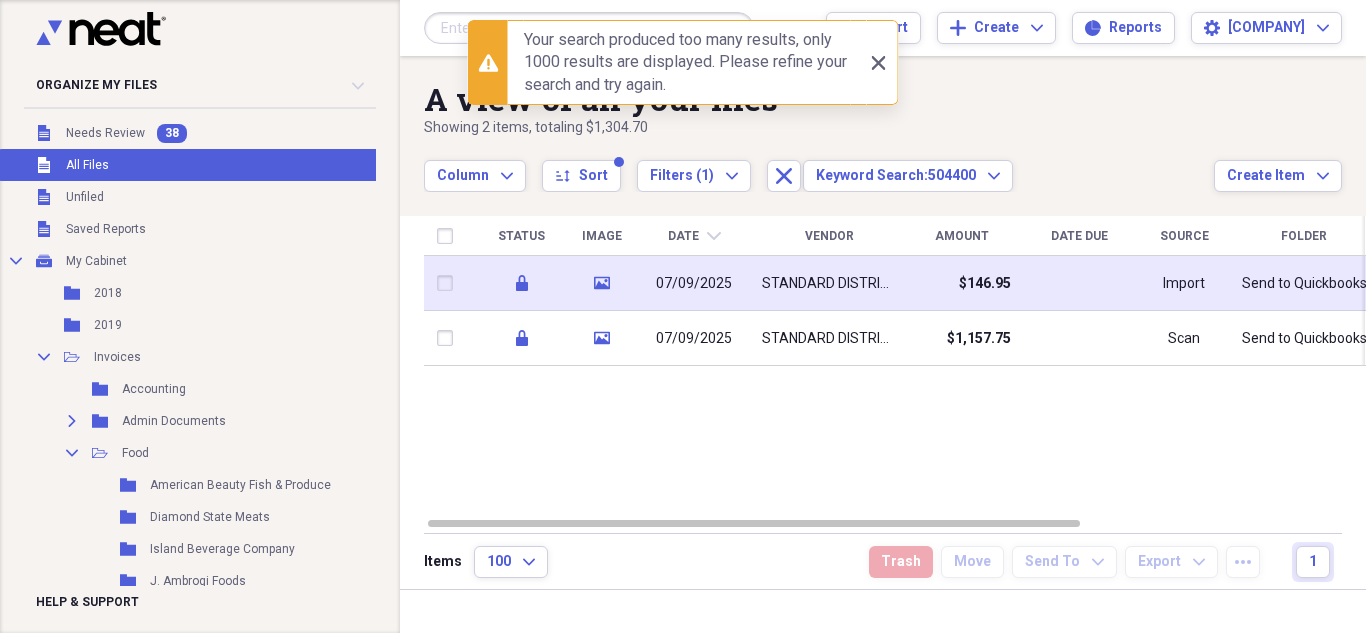 click on "STANDARD DISTRIBUTING" at bounding box center (829, 284) 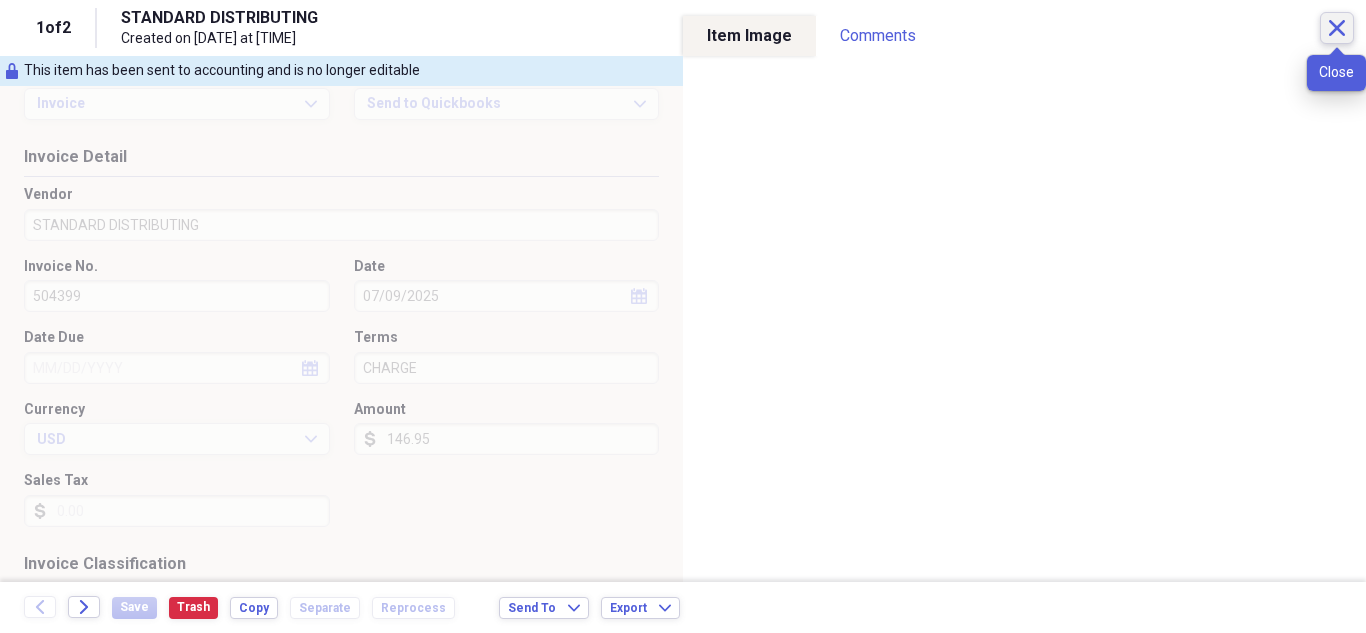 click on "Close" at bounding box center [1337, 28] 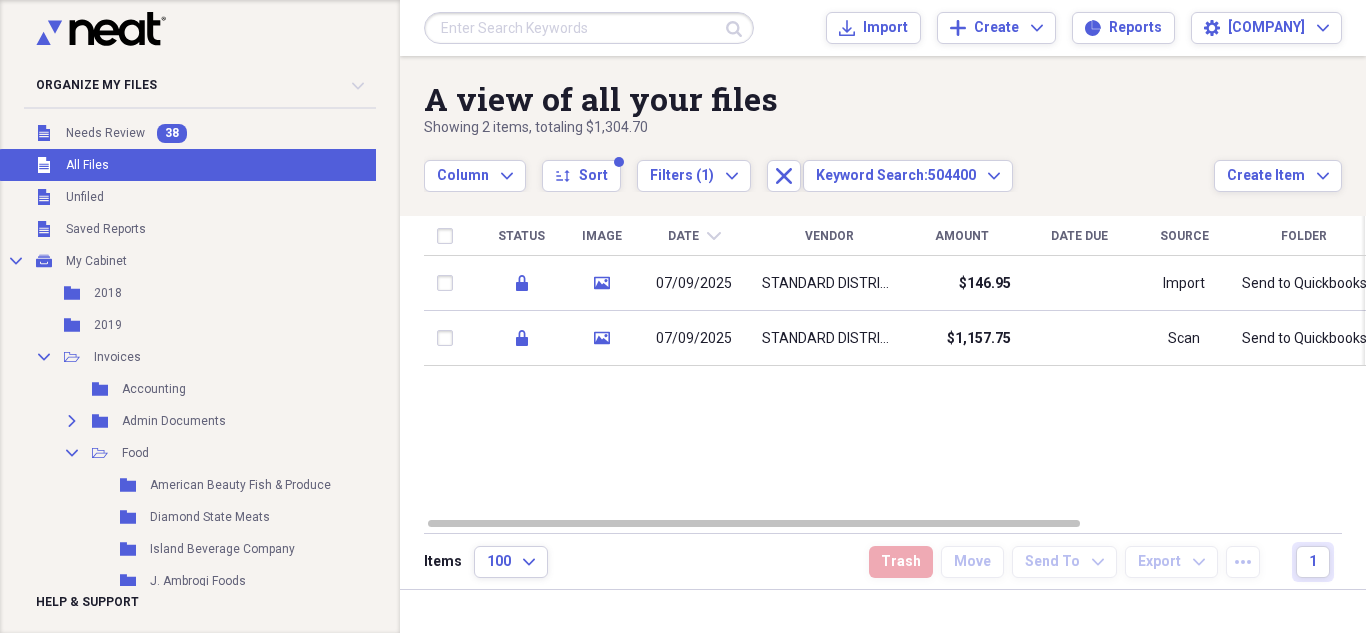 click at bounding box center [589, 28] 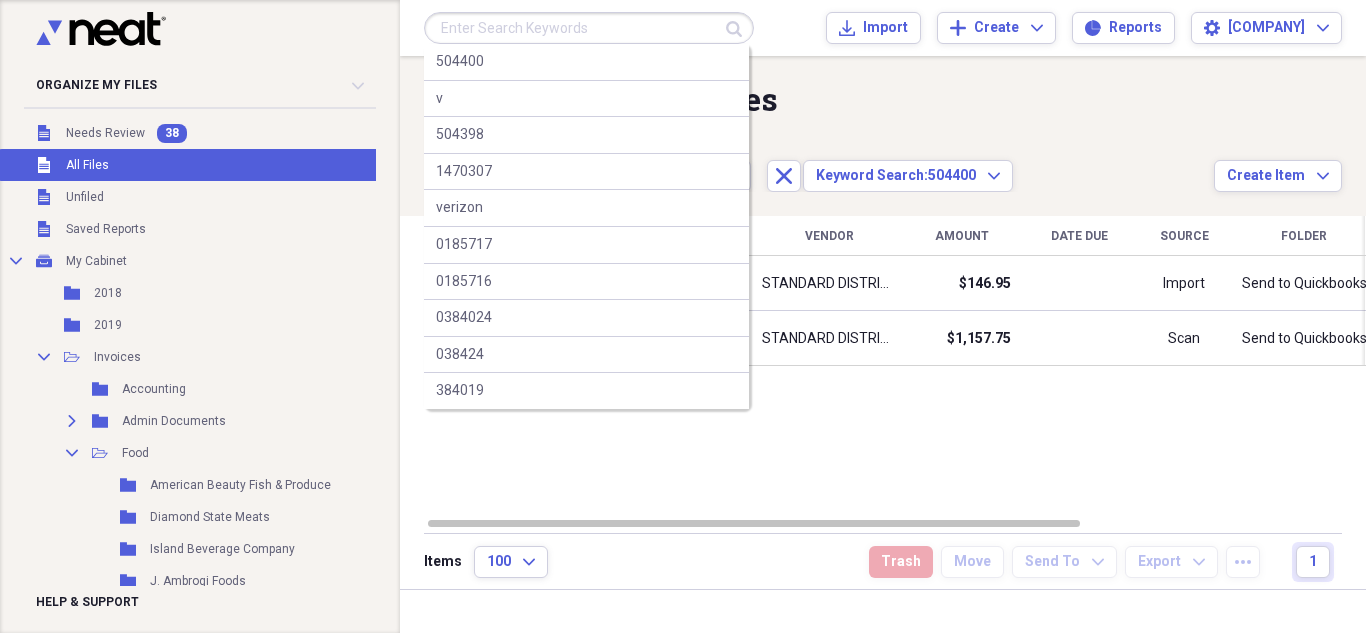 paste on "505697" 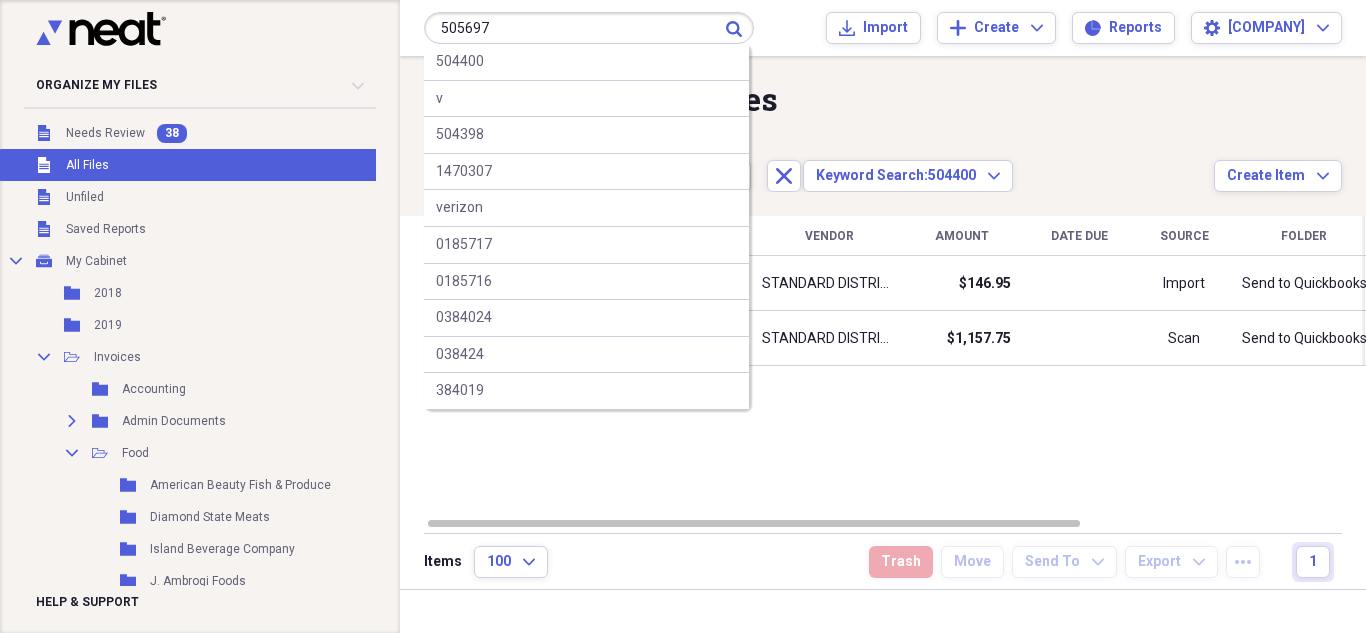type on "505697" 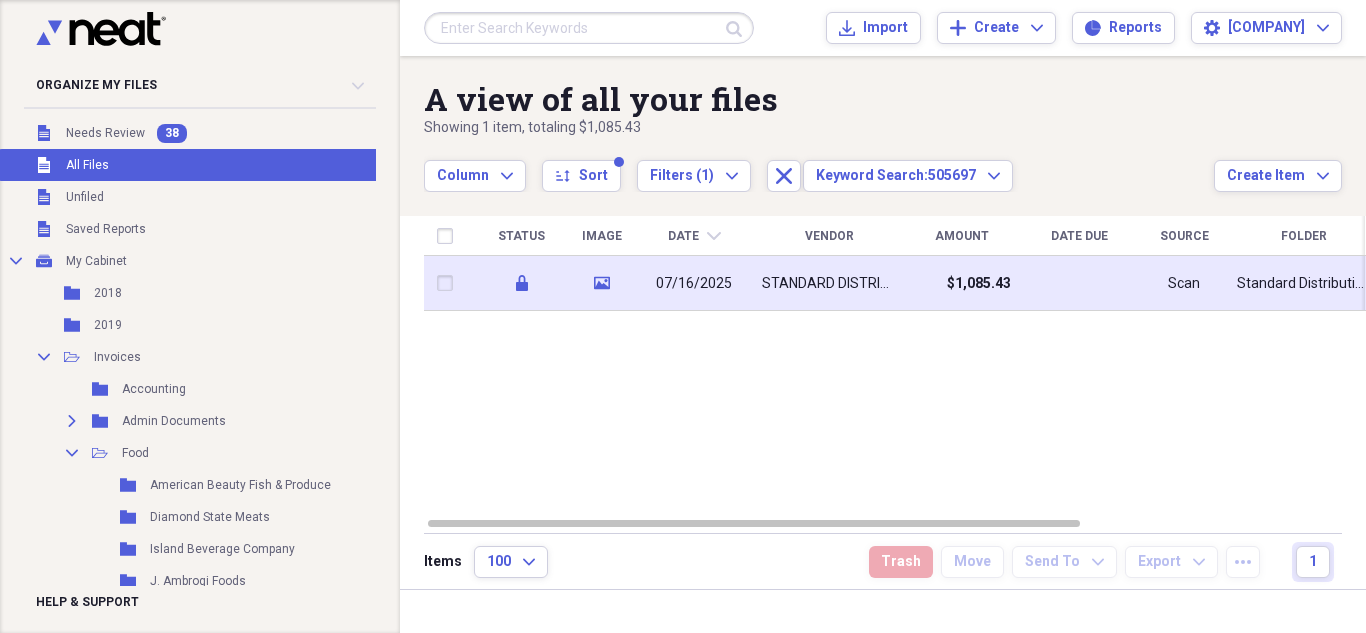 click on "07/16/2025" at bounding box center (694, 283) 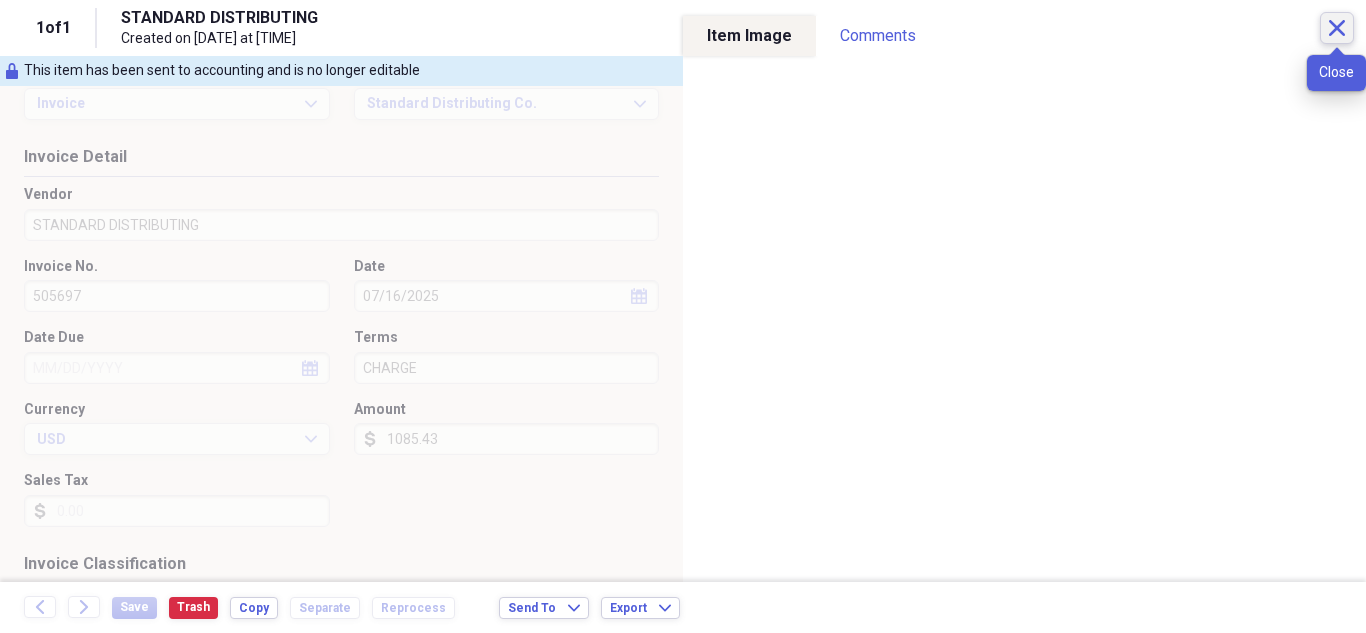 click on "Close" at bounding box center (1337, 28) 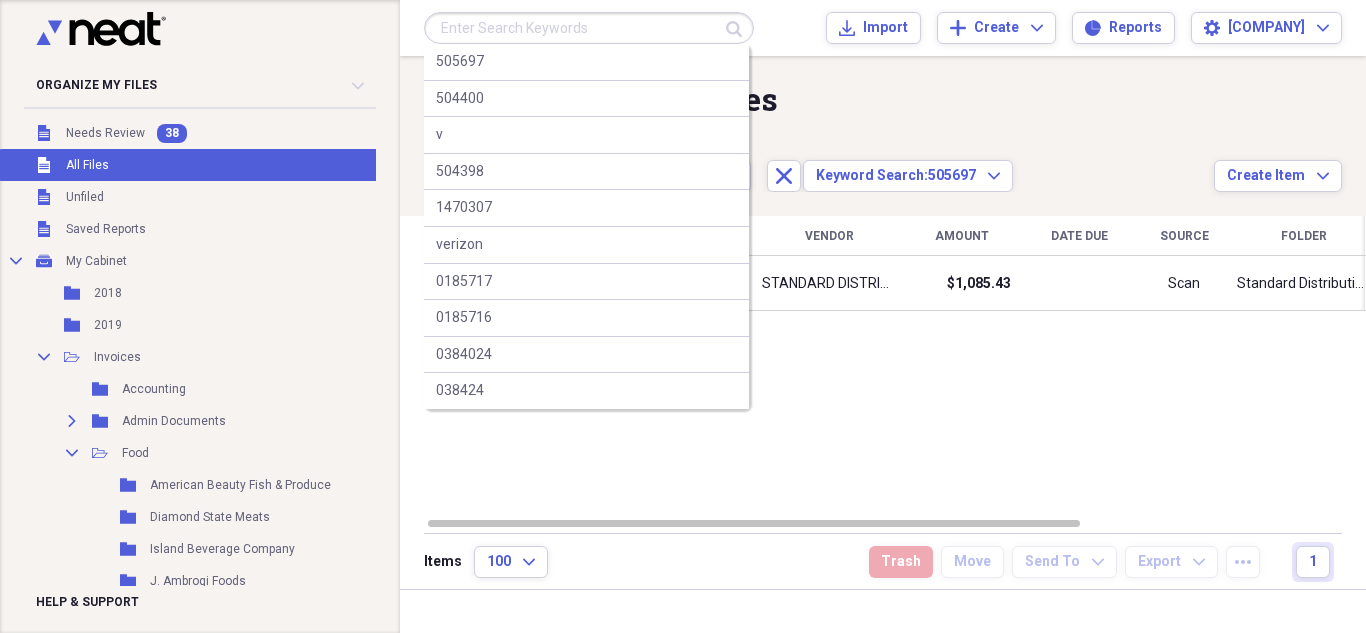 click at bounding box center [589, 28] 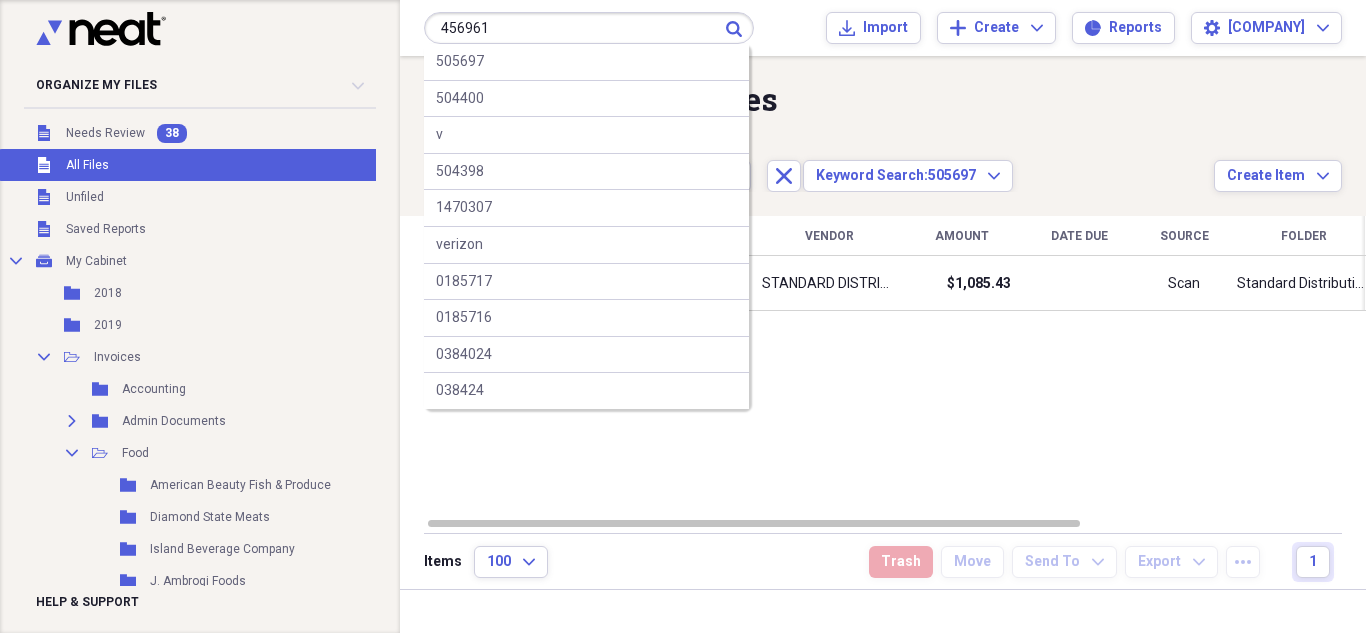 type on "456961" 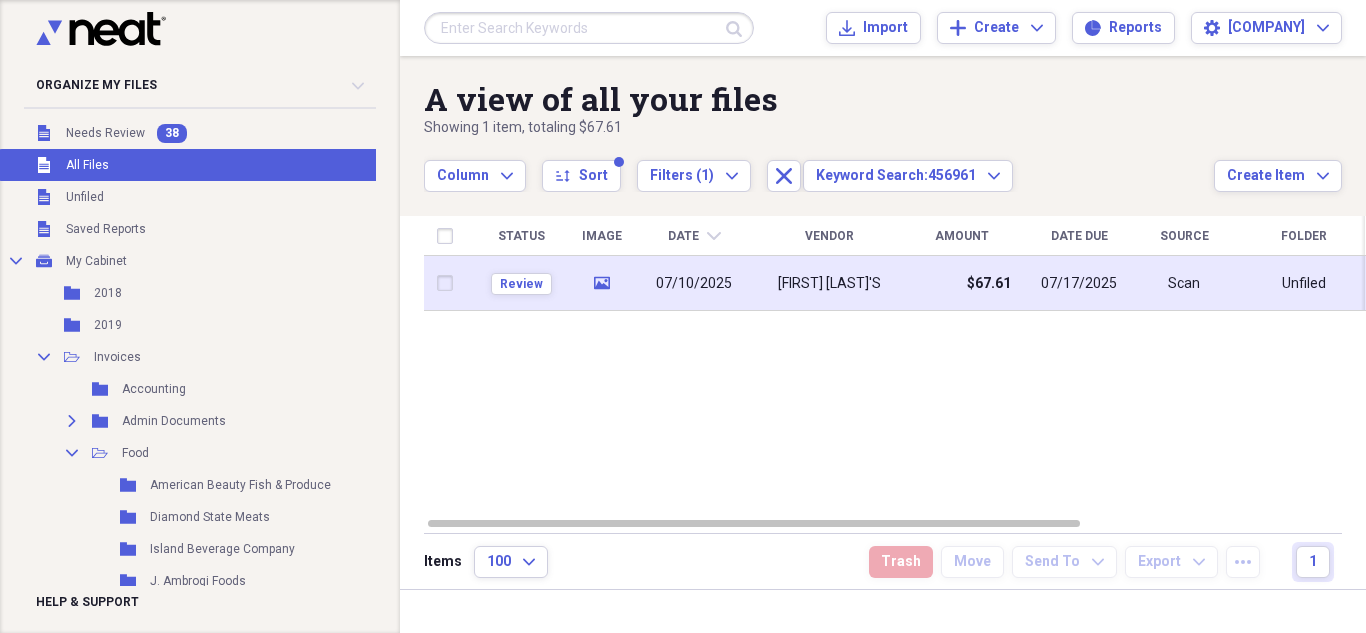 click on "[FIRST] [LAST]'S" at bounding box center [829, 283] 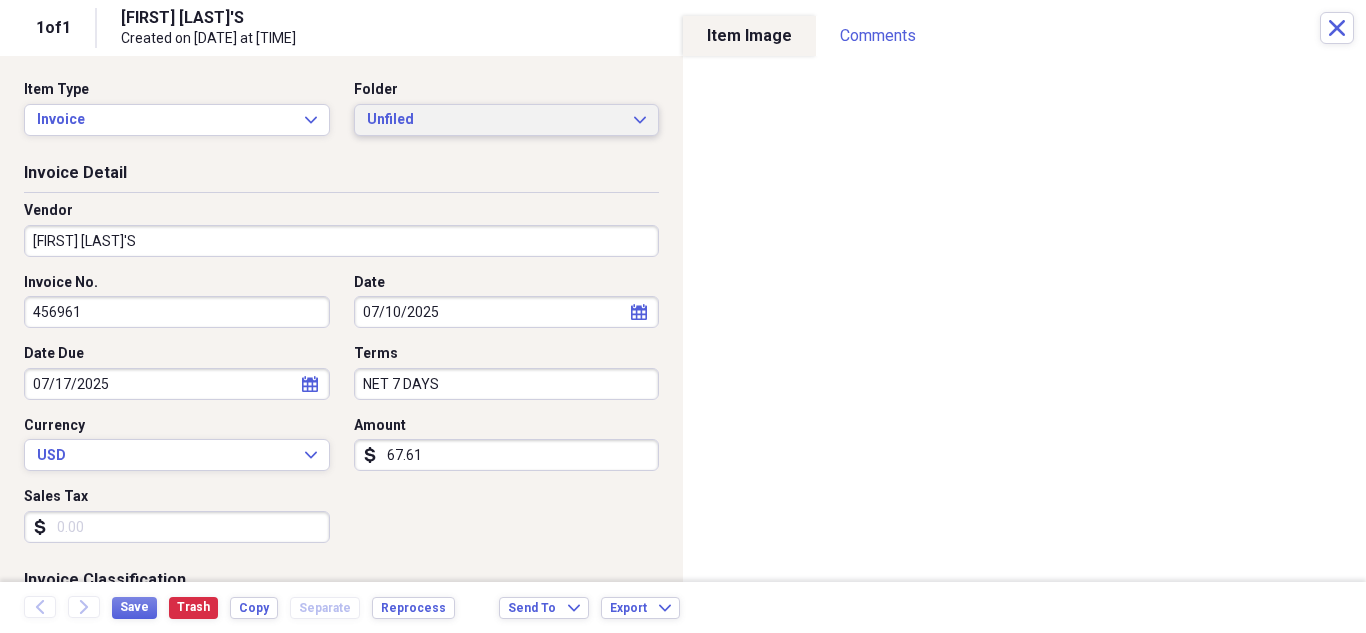 click on "Unfiled Expand" at bounding box center [507, 120] 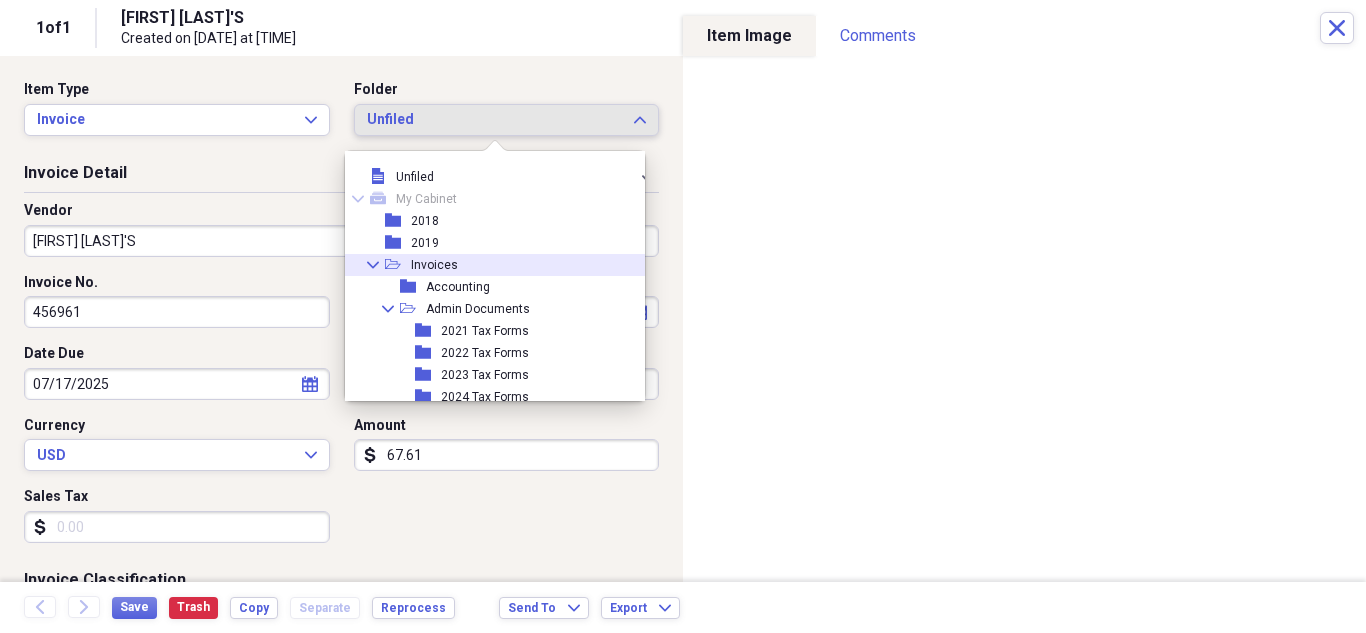 click on "Collapse" 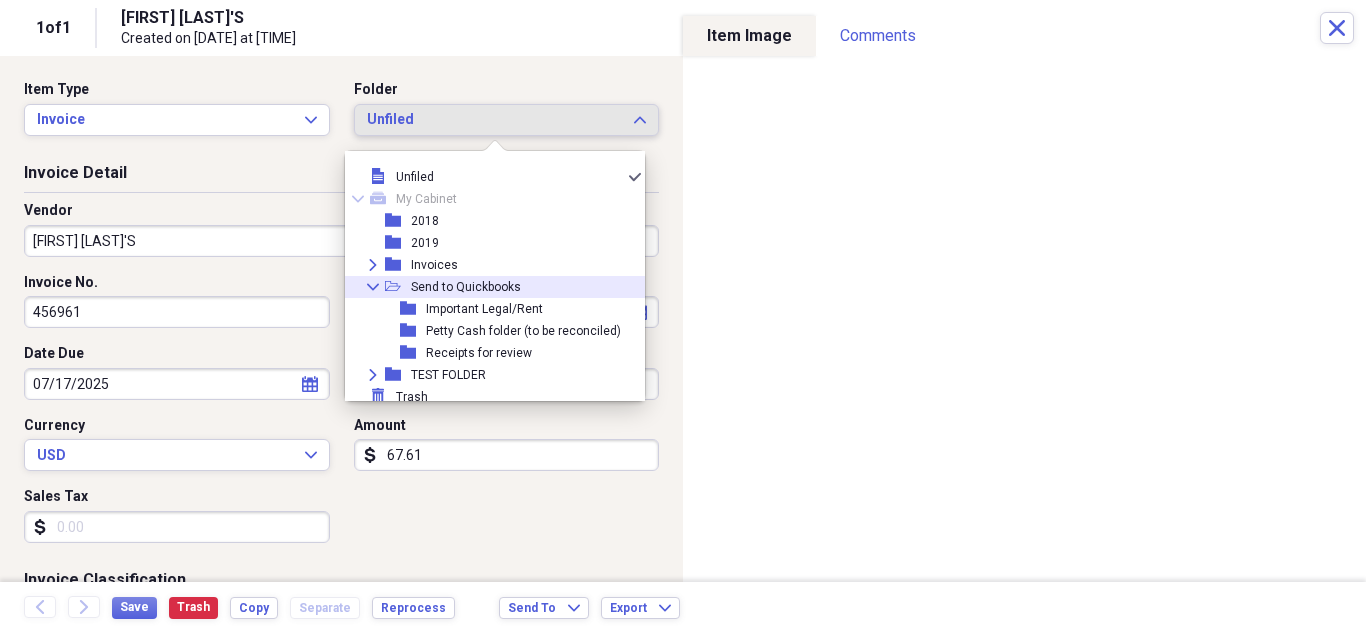 click on "Send to Quickbooks" at bounding box center [466, 287] 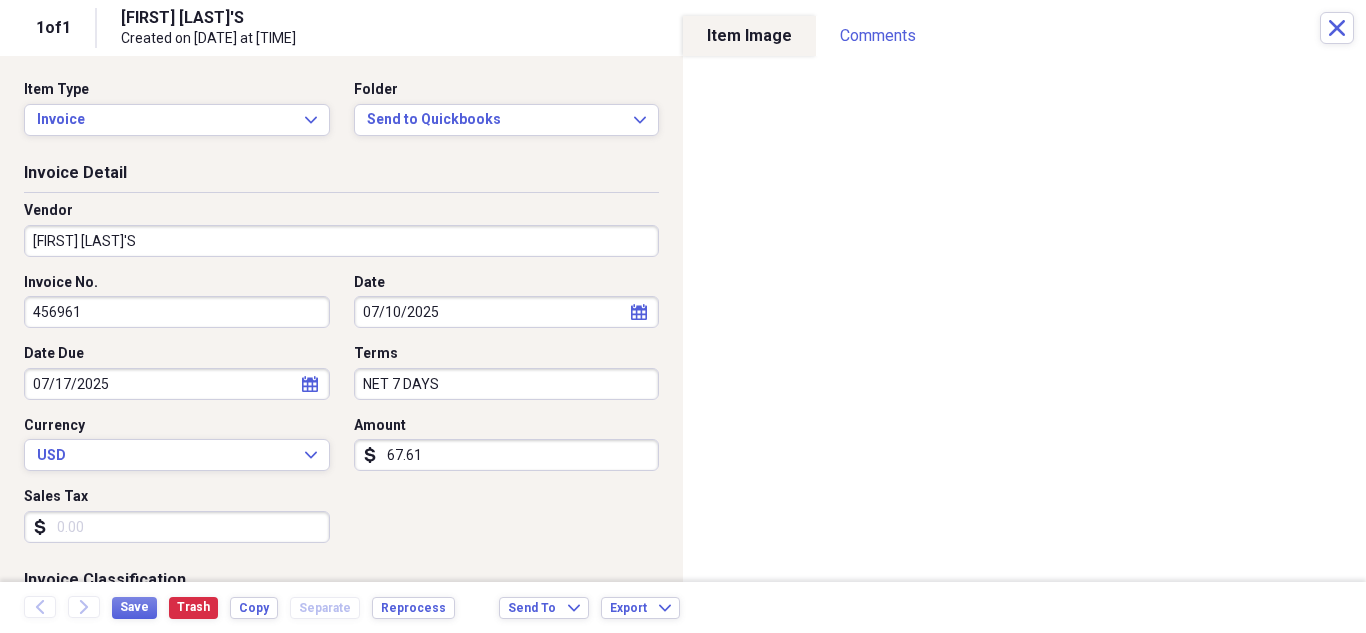 click on "[FIRST] [LAST]'S" at bounding box center (341, 241) 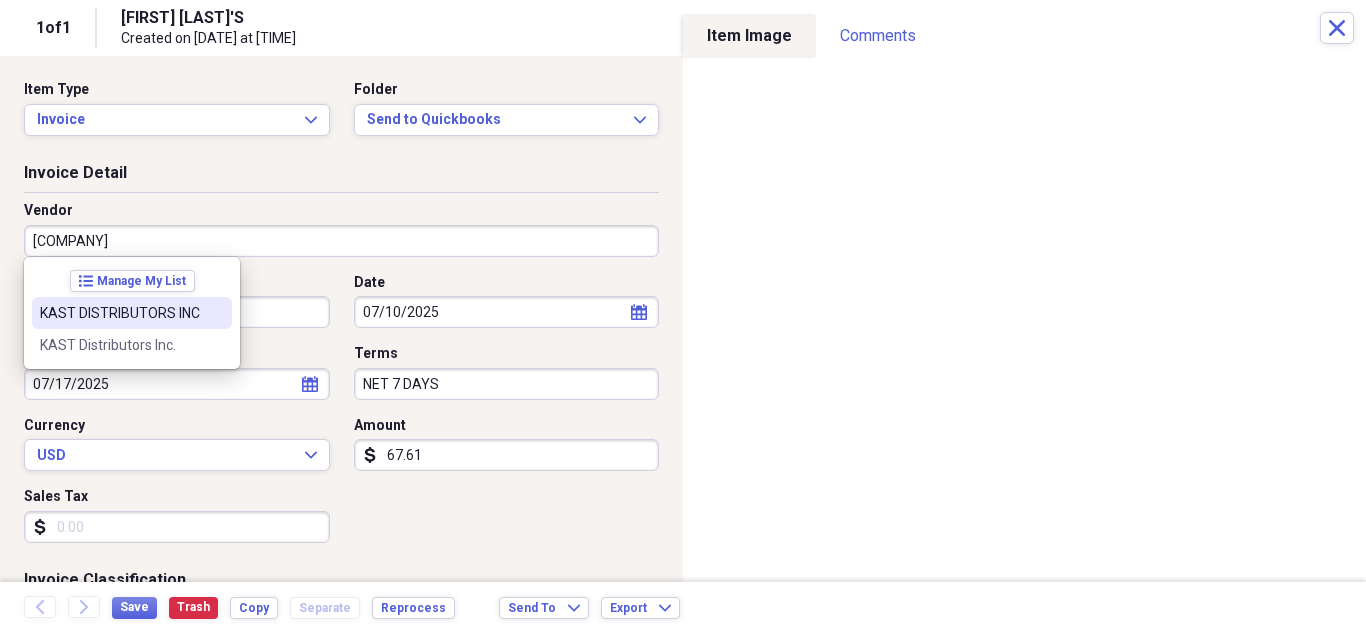 click on "KAST DISTRIBUTORS INC" at bounding box center [120, 313] 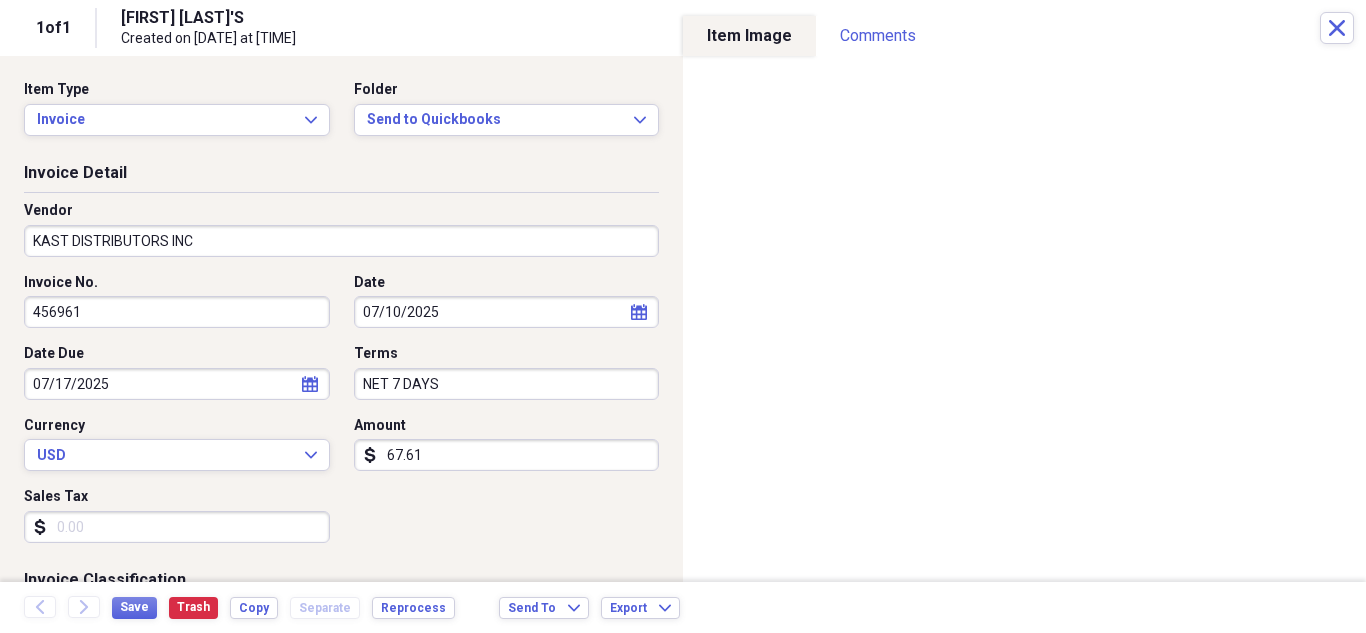 click on "67.61" at bounding box center [507, 455] 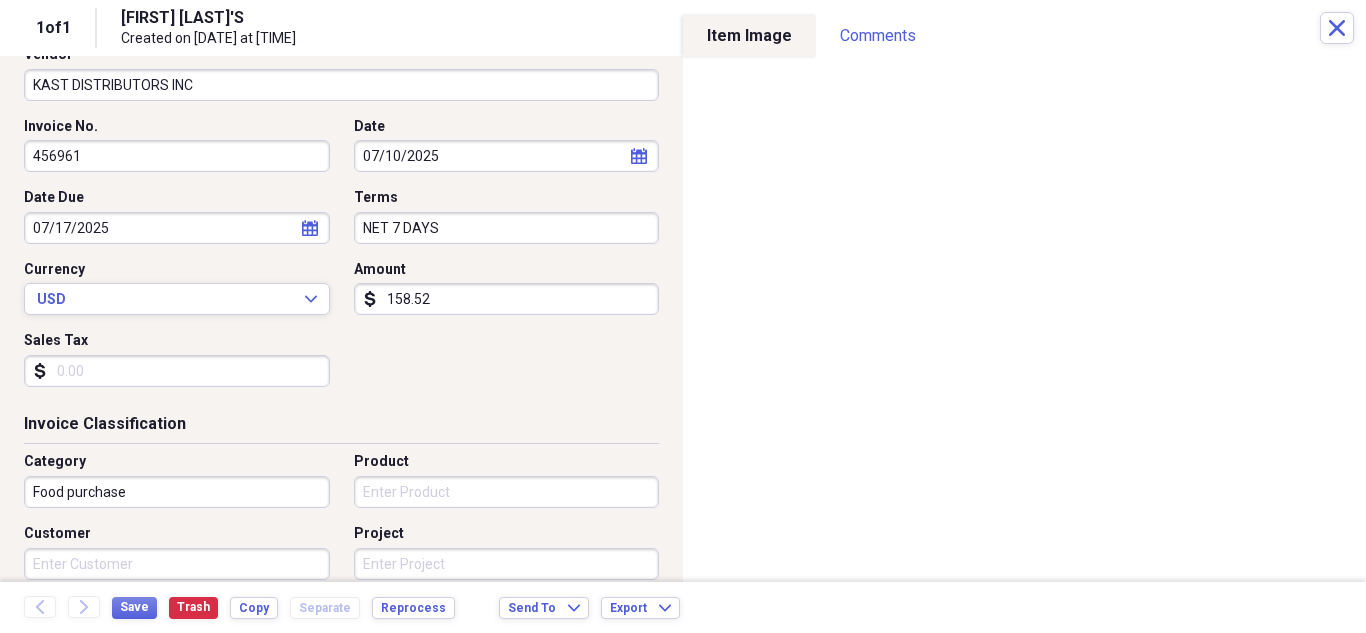 scroll, scrollTop: 192, scrollLeft: 0, axis: vertical 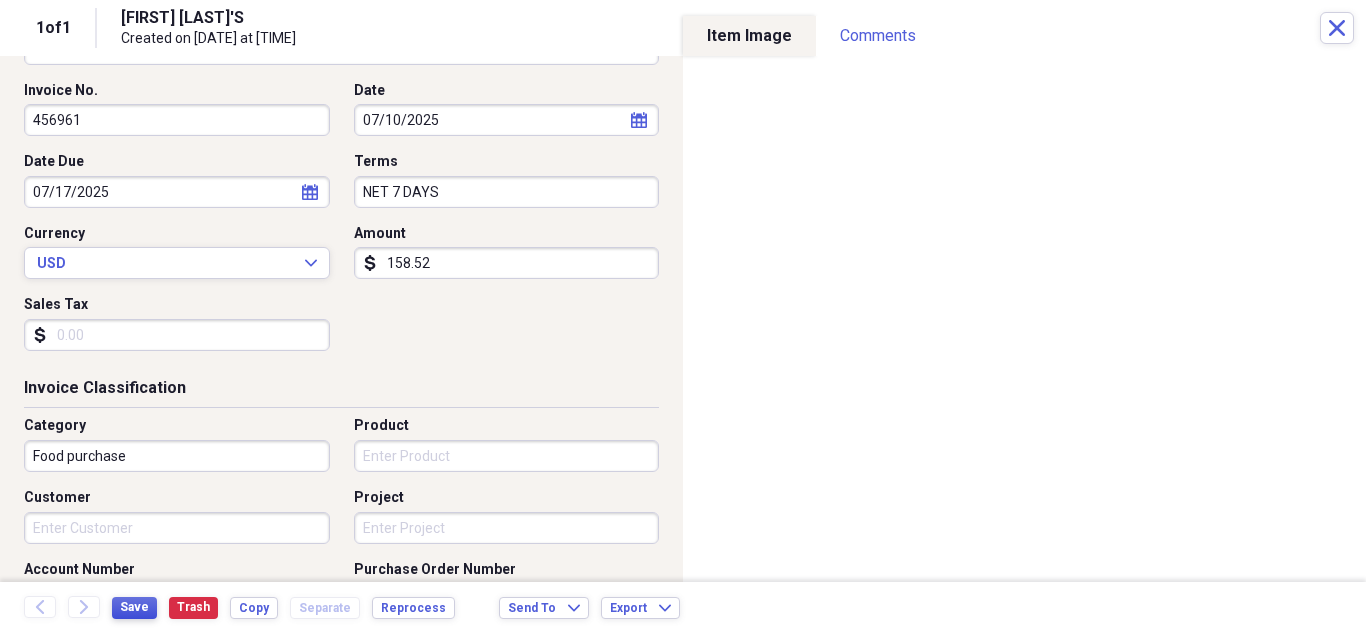 type on "158.52" 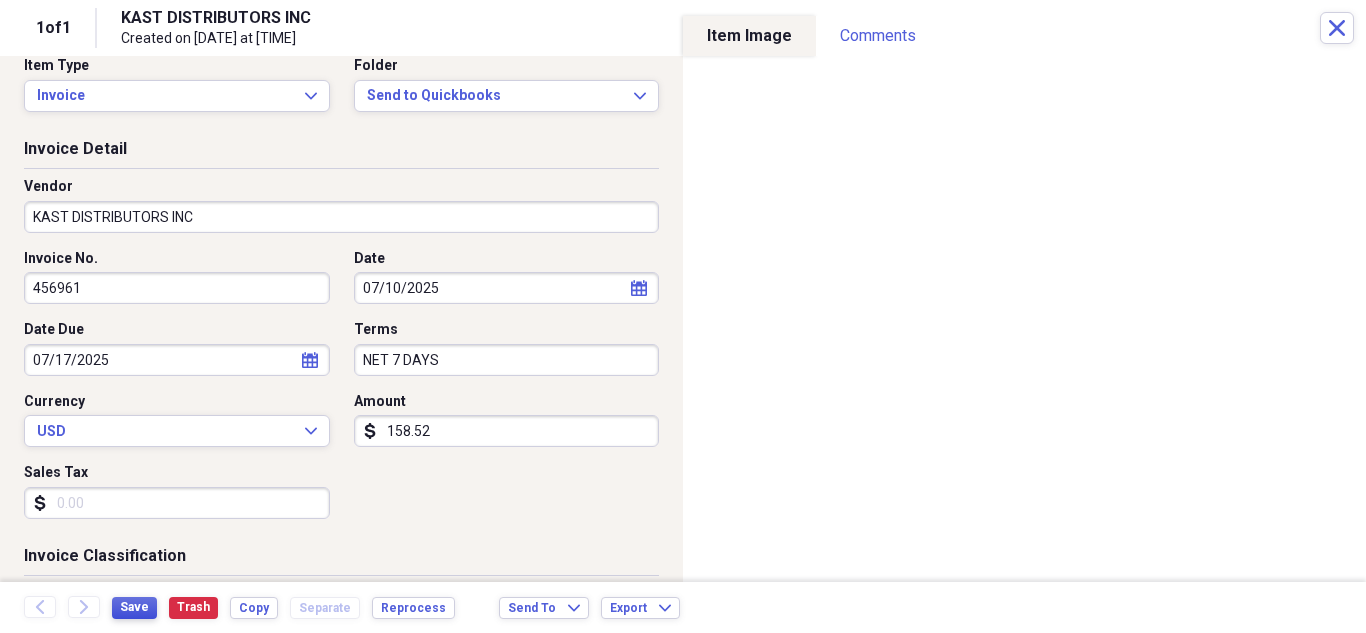 scroll, scrollTop: 0, scrollLeft: 0, axis: both 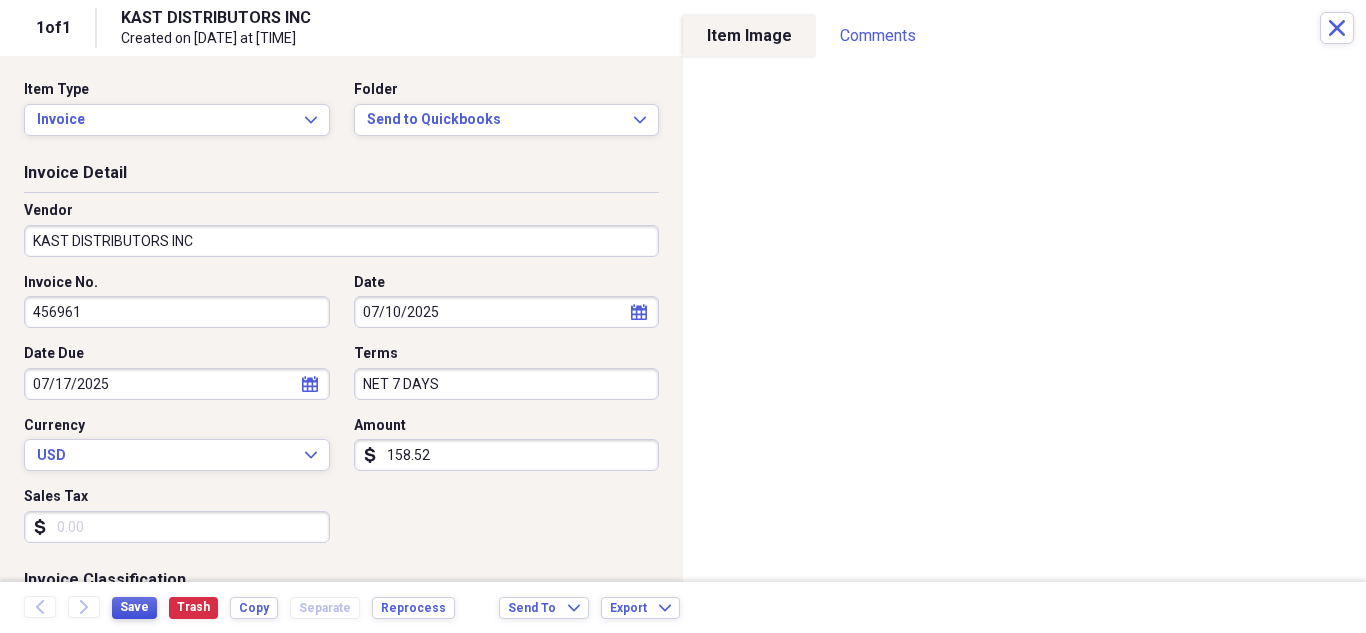 click on "Save" at bounding box center [134, 607] 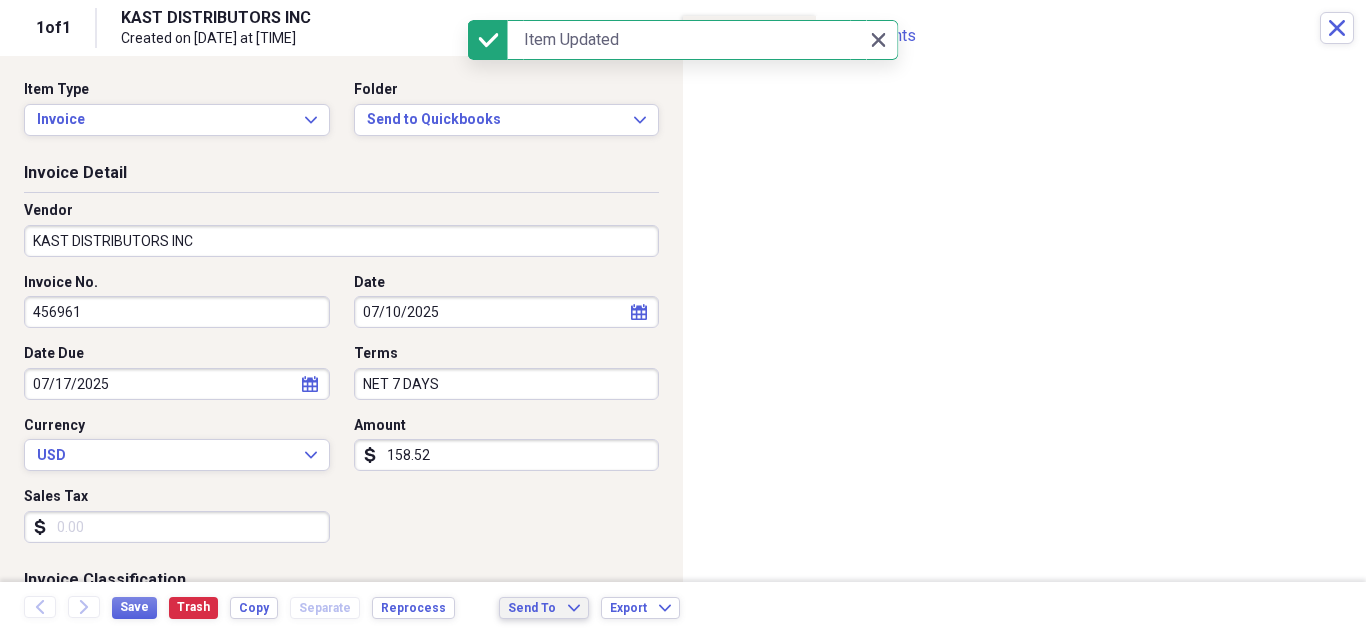 click on "Send To" at bounding box center (532, 608) 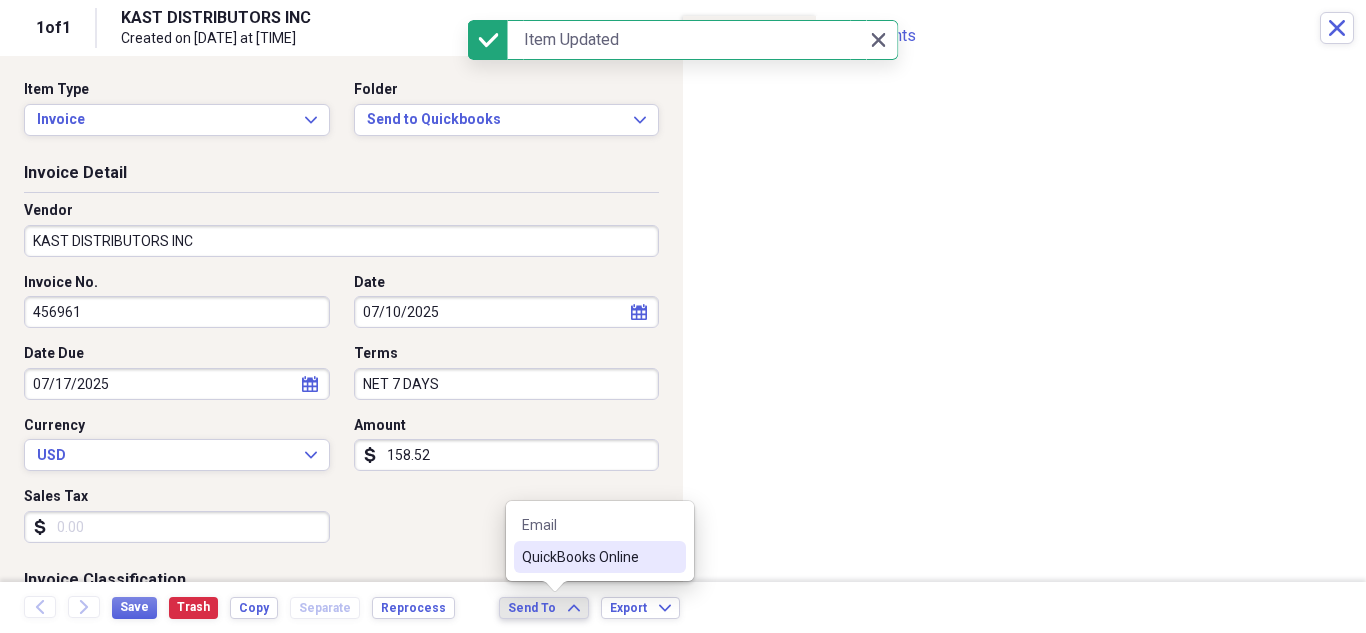 click on "QuickBooks Online" at bounding box center (588, 557) 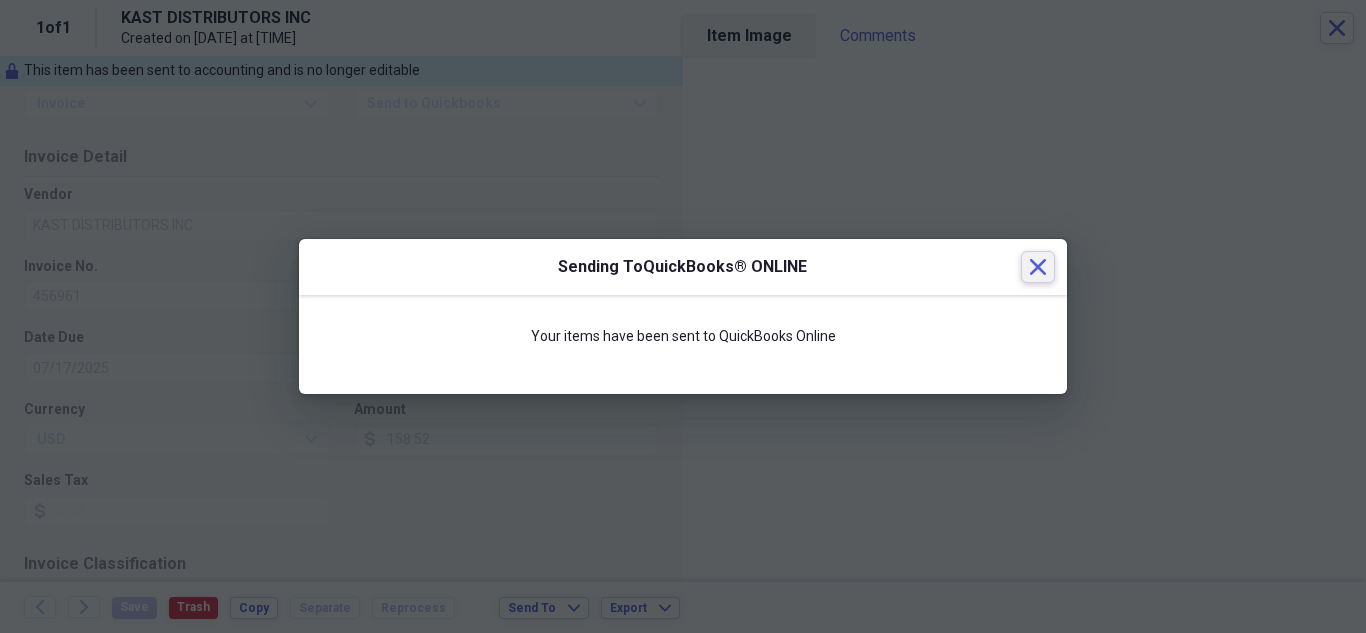 click 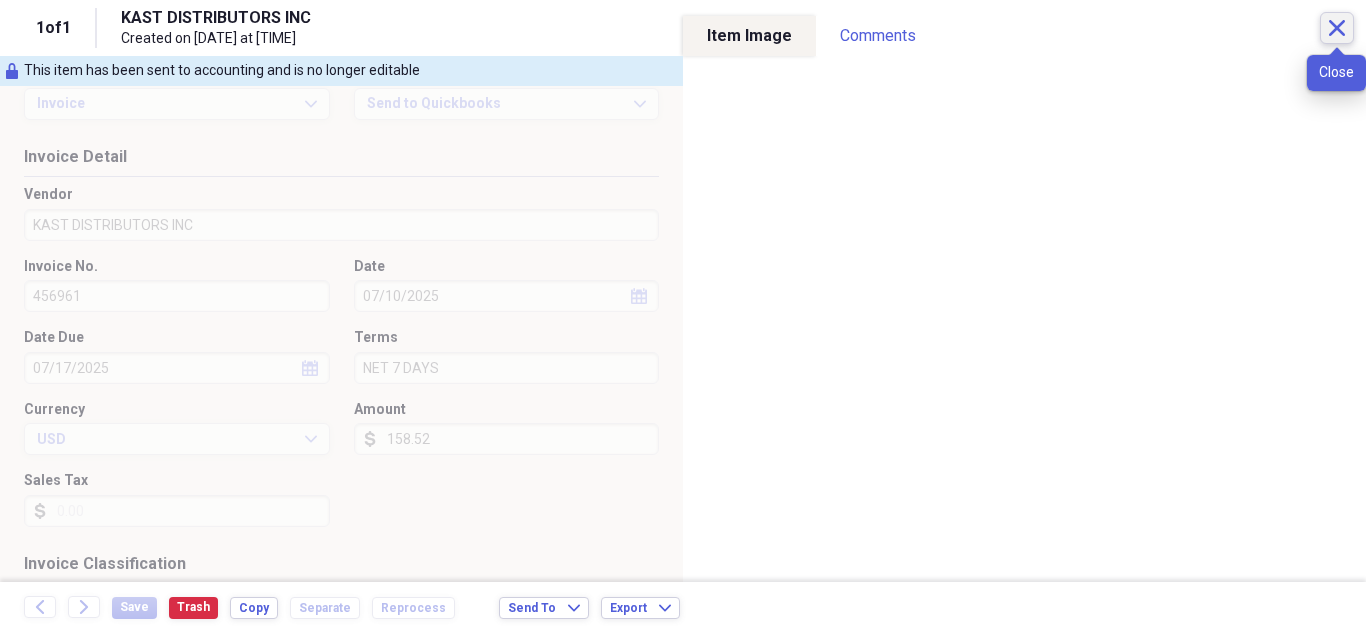 click on "Close" 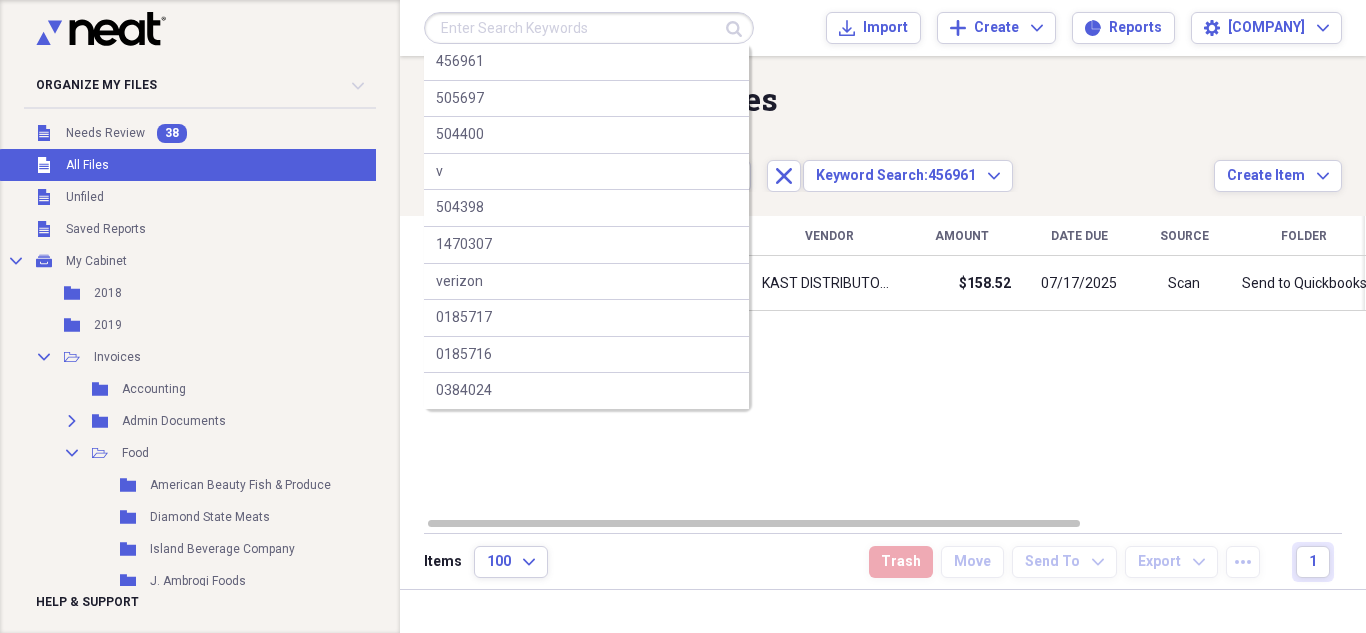 click at bounding box center (589, 28) 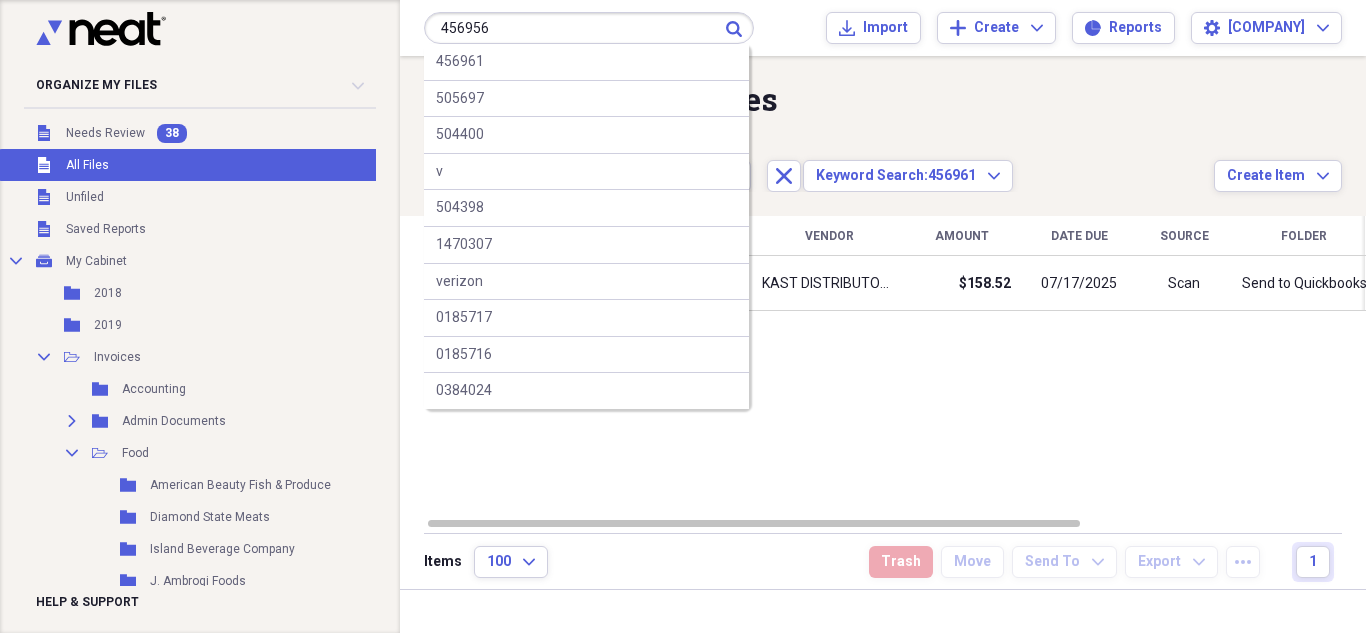 type on "456956" 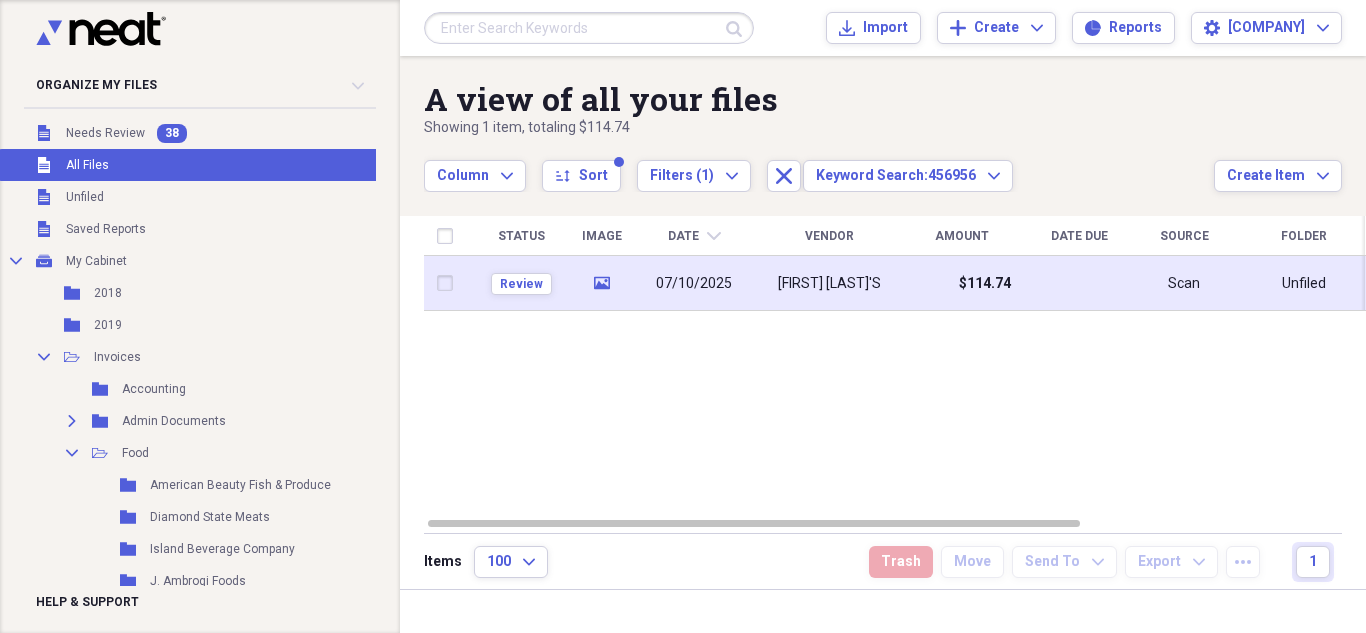click on "07/10/2025" at bounding box center [694, 283] 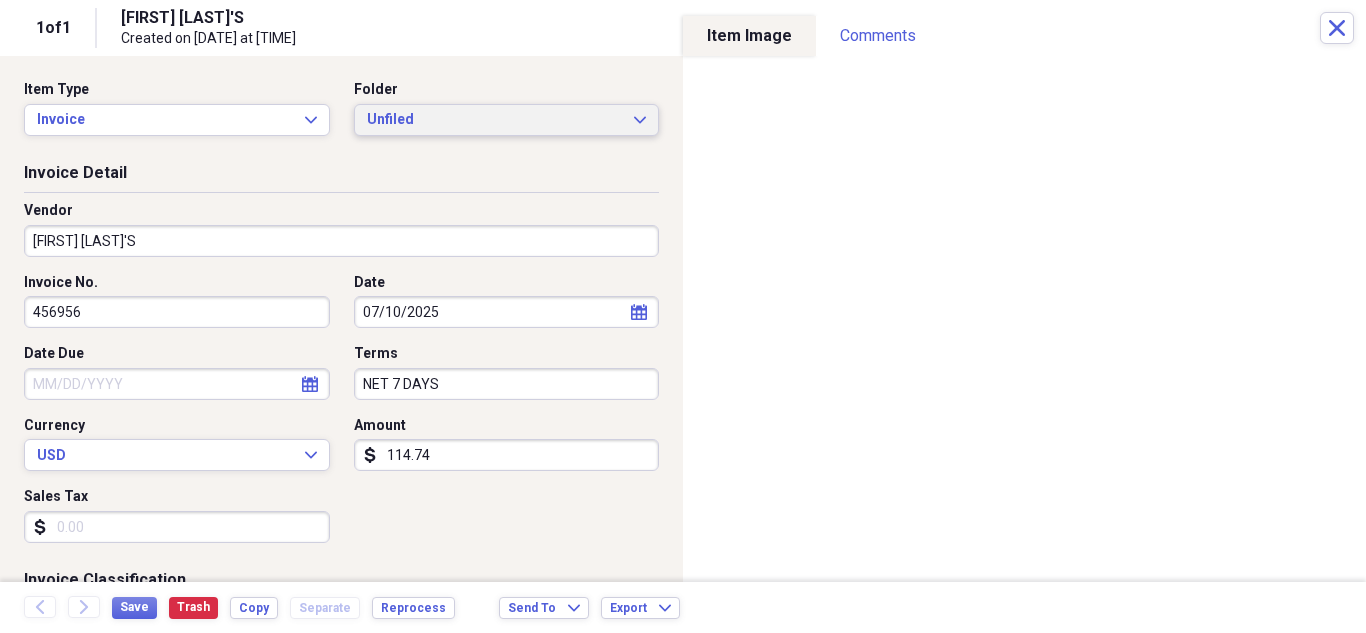 click on "Unfiled Expand" at bounding box center (507, 120) 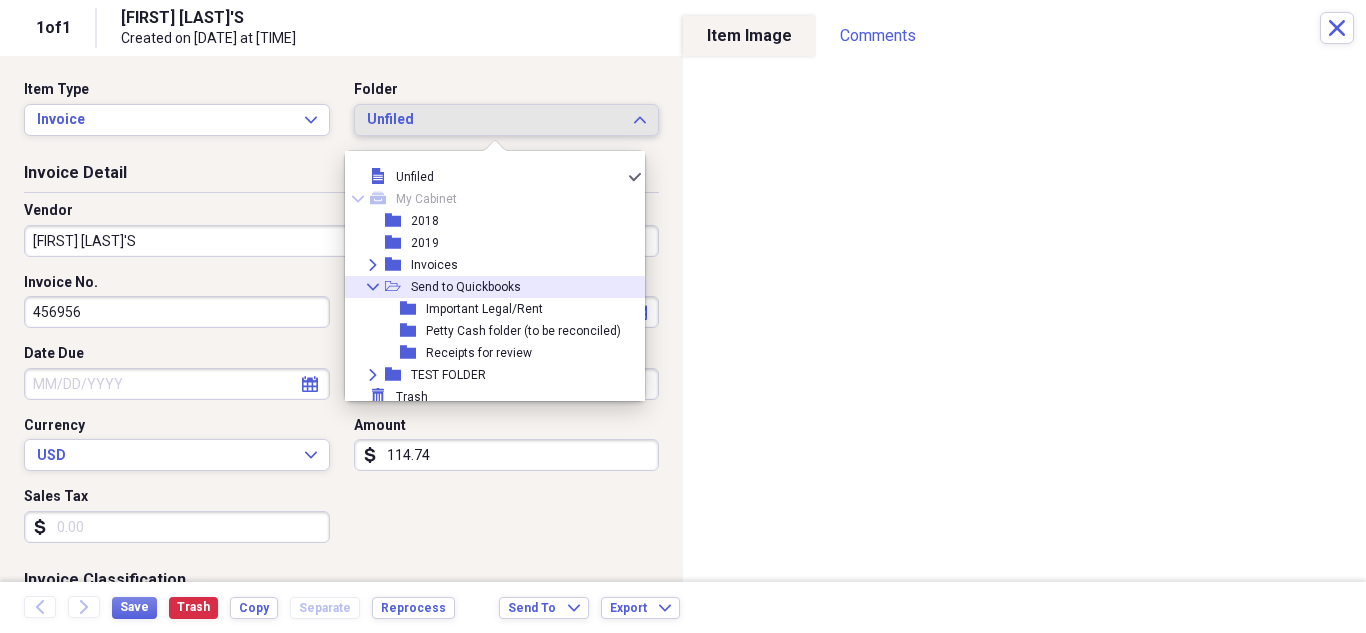 click on "Send to Quickbooks" at bounding box center [466, 287] 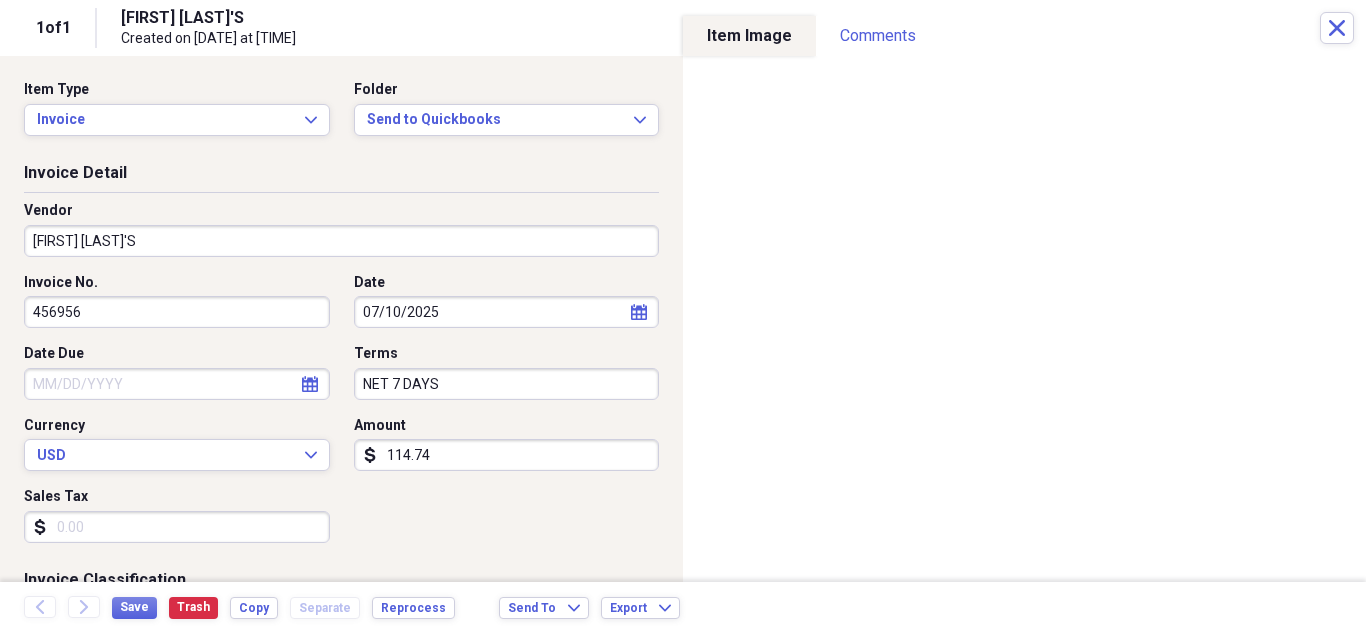 click on "[FIRST] [LAST]'S" at bounding box center (341, 241) 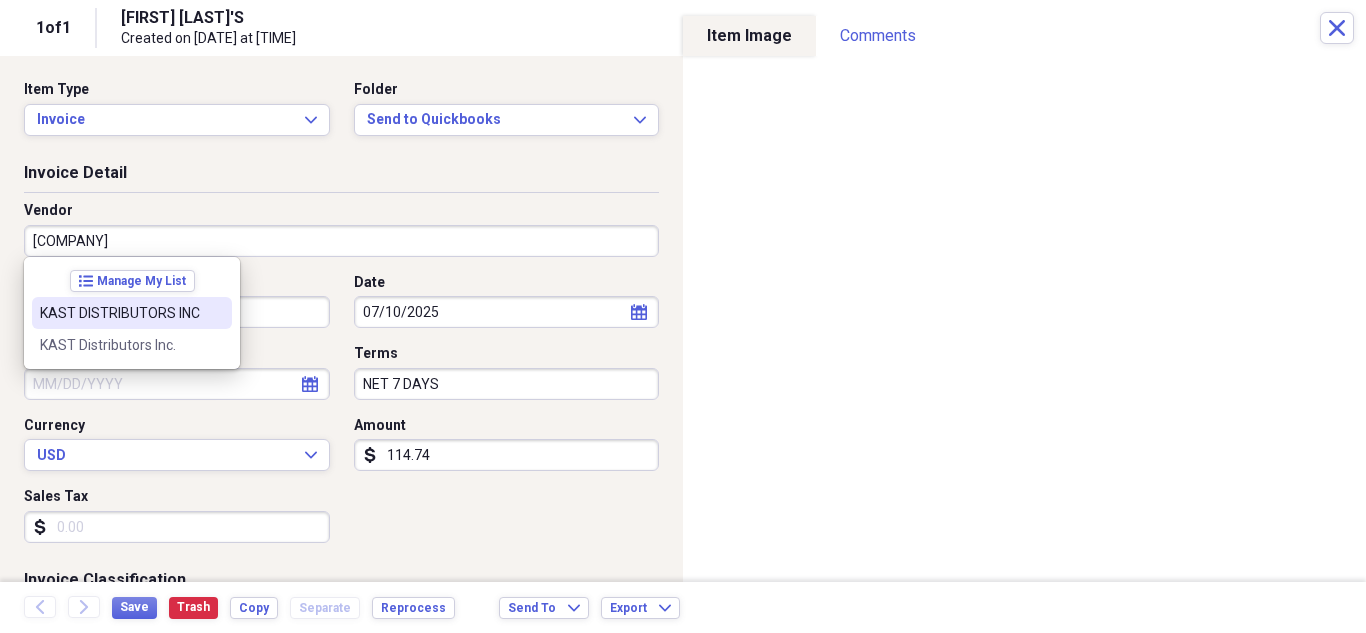 click on "KAST DISTRIBUTORS INC" at bounding box center [132, 313] 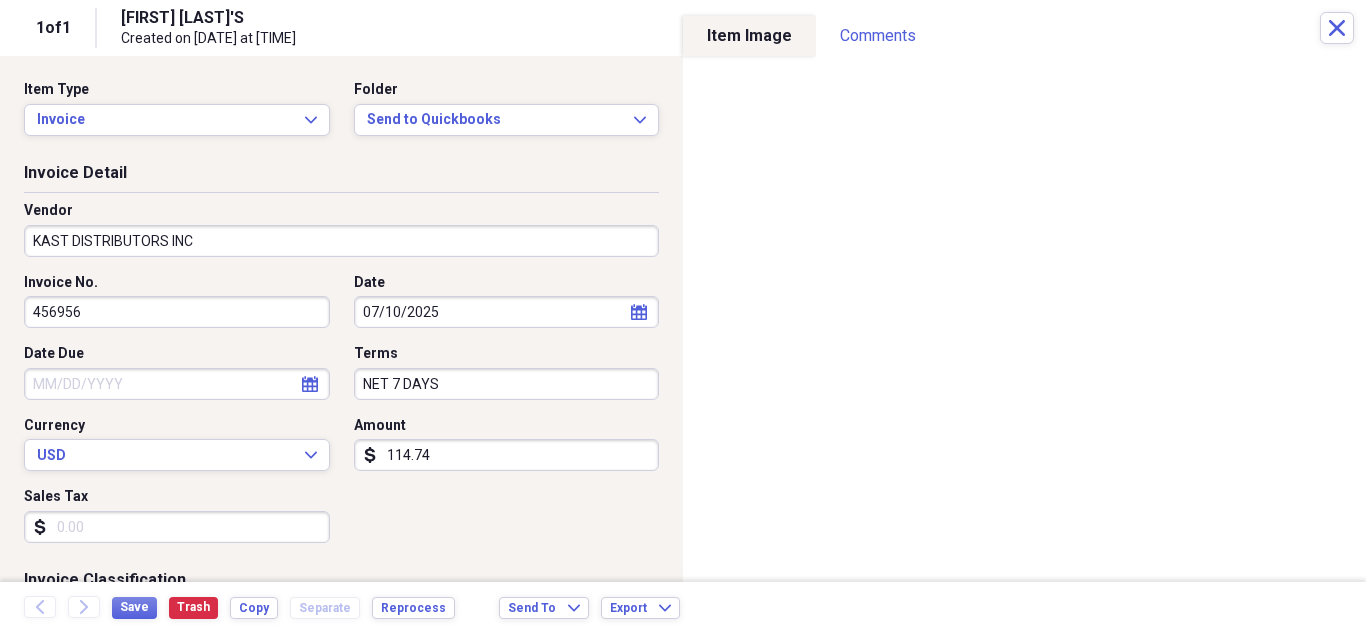click on "114.74" at bounding box center [507, 455] 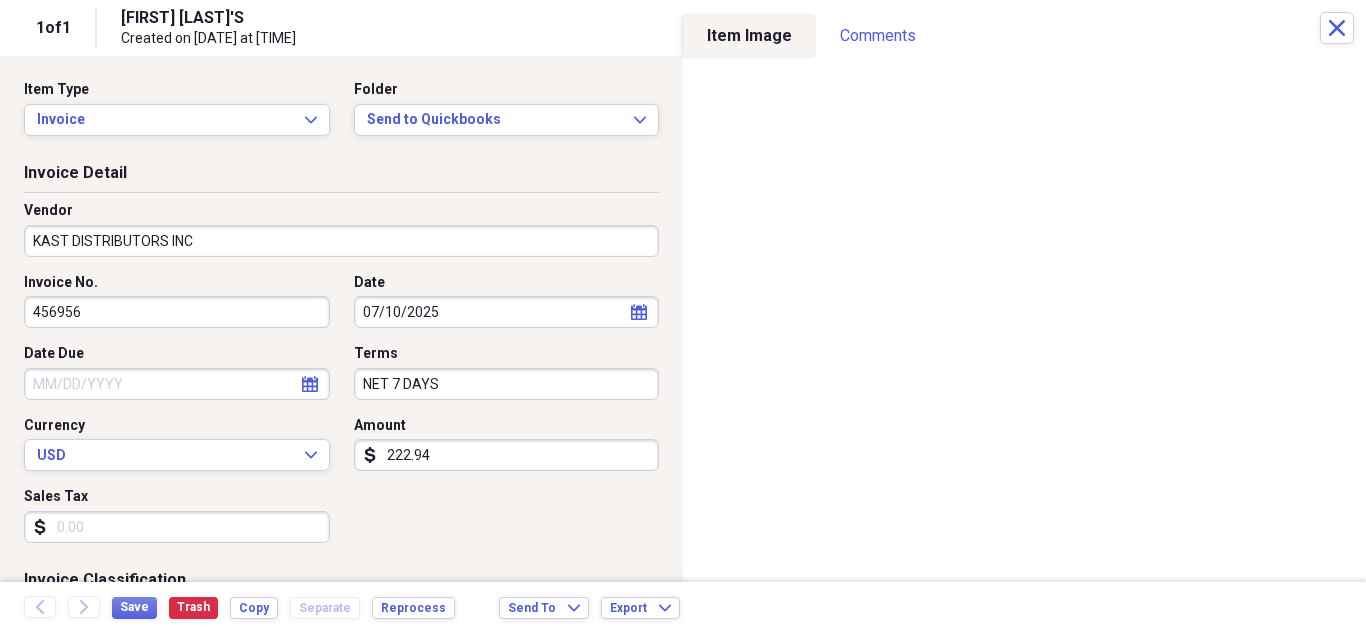 scroll, scrollTop: 151, scrollLeft: 0, axis: vertical 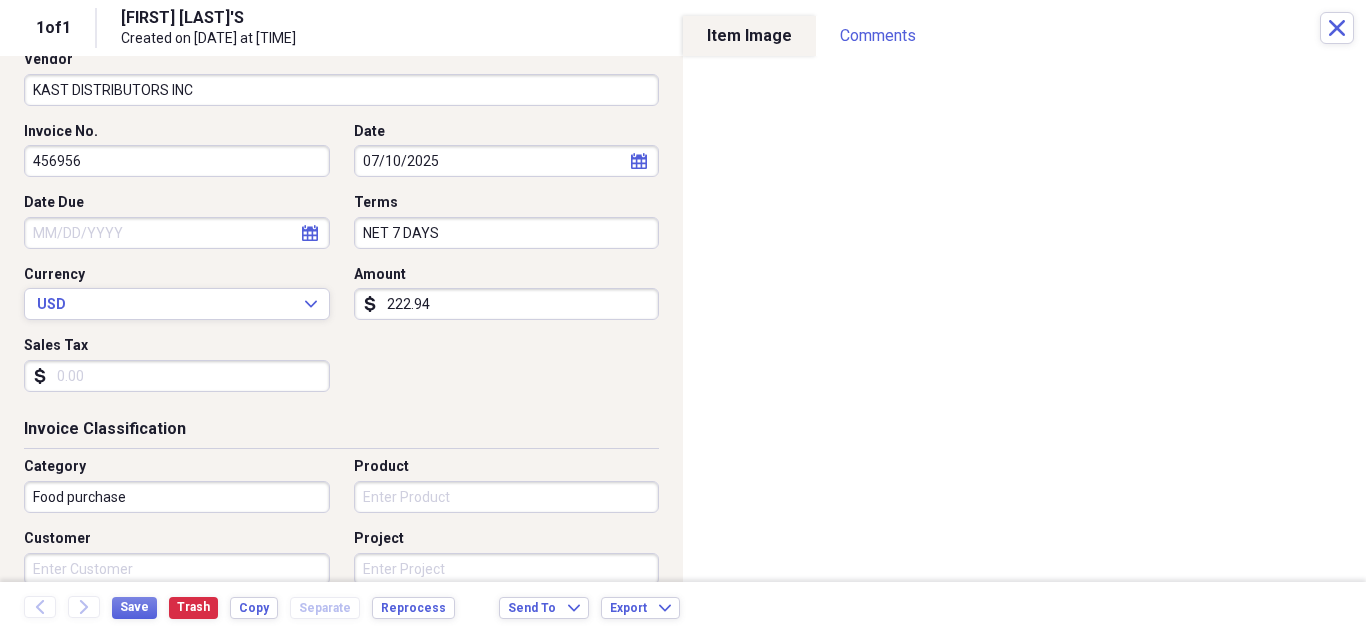 type on "222.94" 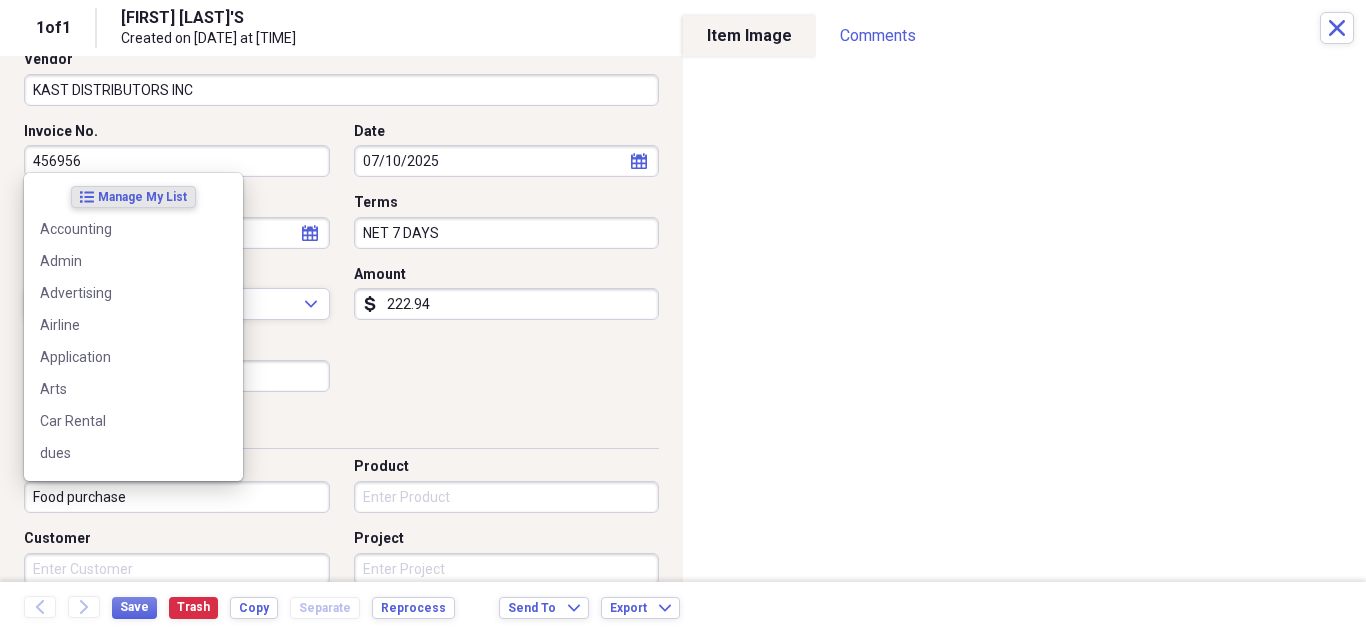 click on "Food purchase" at bounding box center [177, 497] 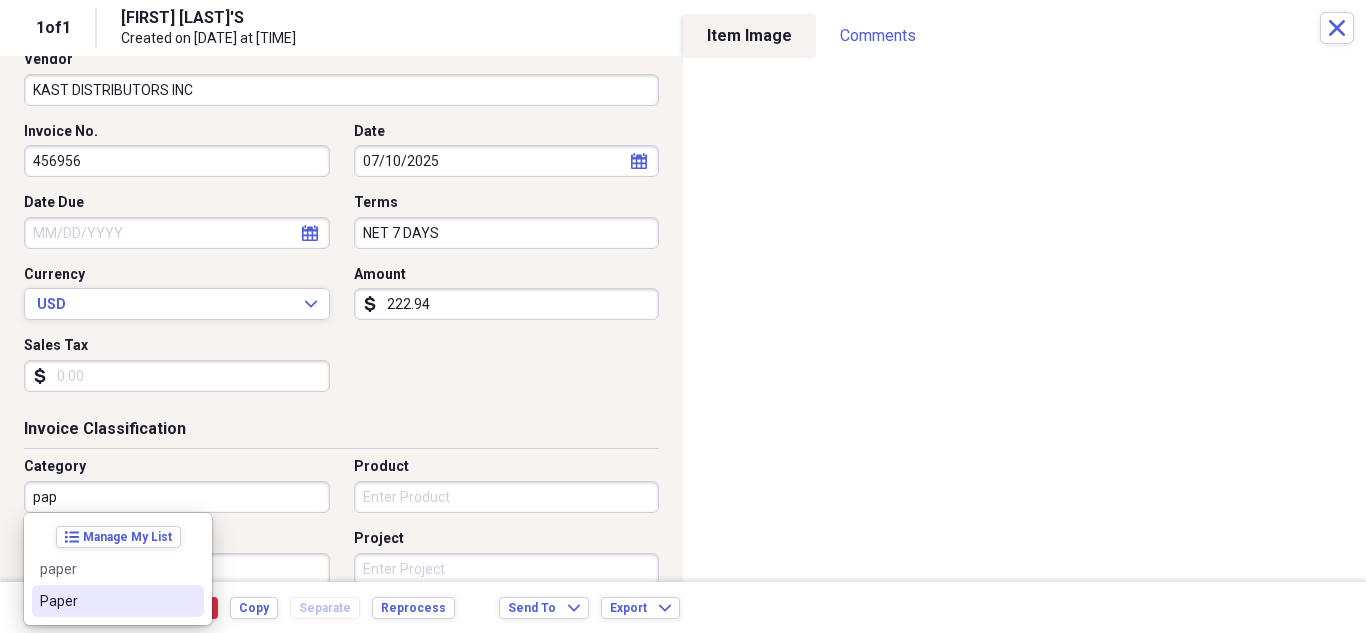 click on "Paper" at bounding box center [118, 601] 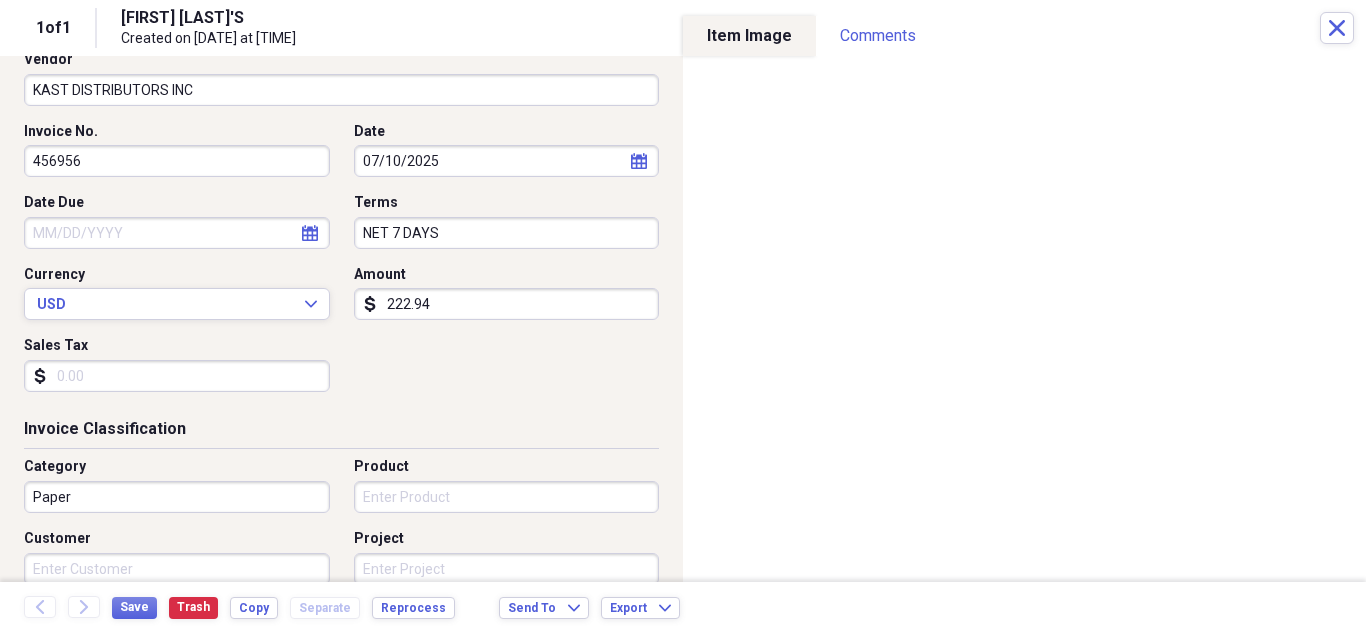 drag, startPoint x: 664, startPoint y: 298, endPoint x: 678, endPoint y: 296, distance: 14.142136 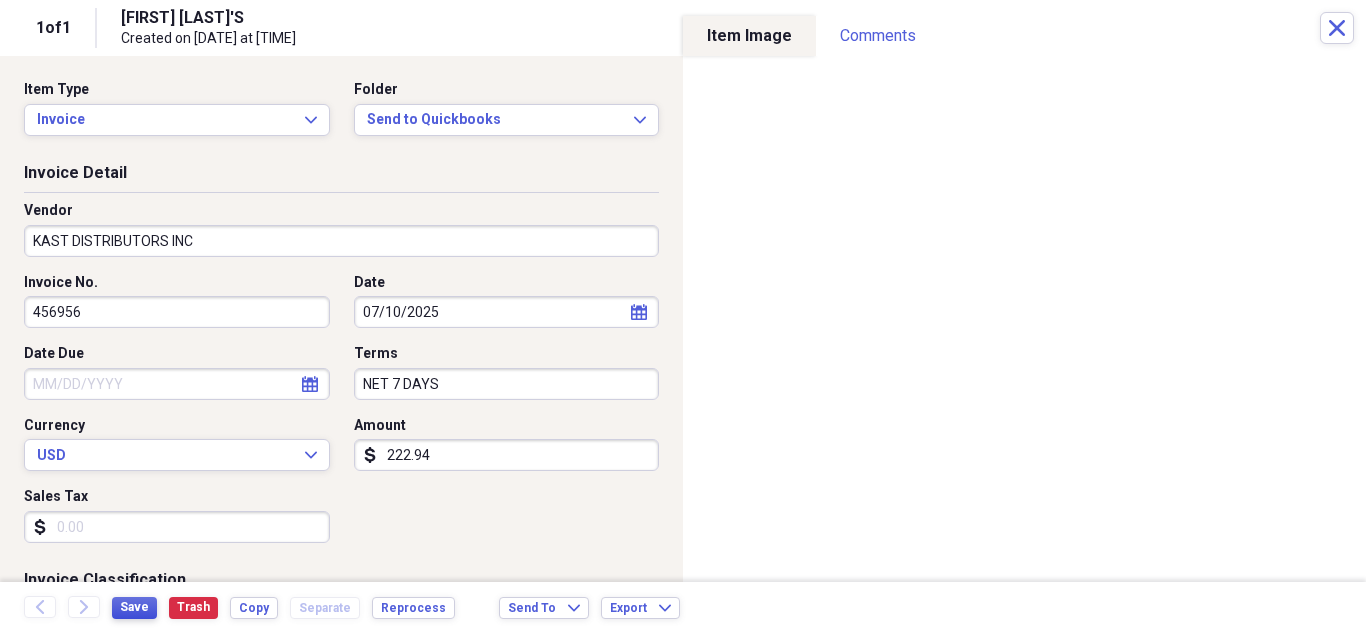 click on "Save" at bounding box center [134, 607] 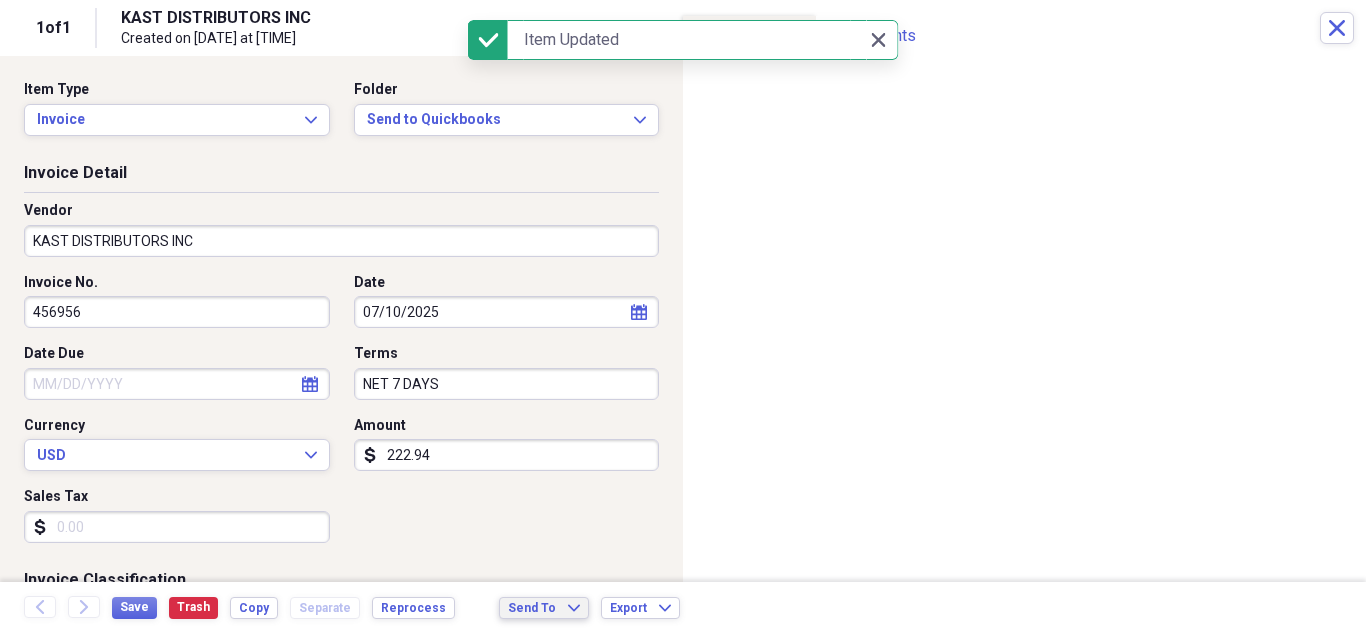 click on "Send To" at bounding box center [532, 608] 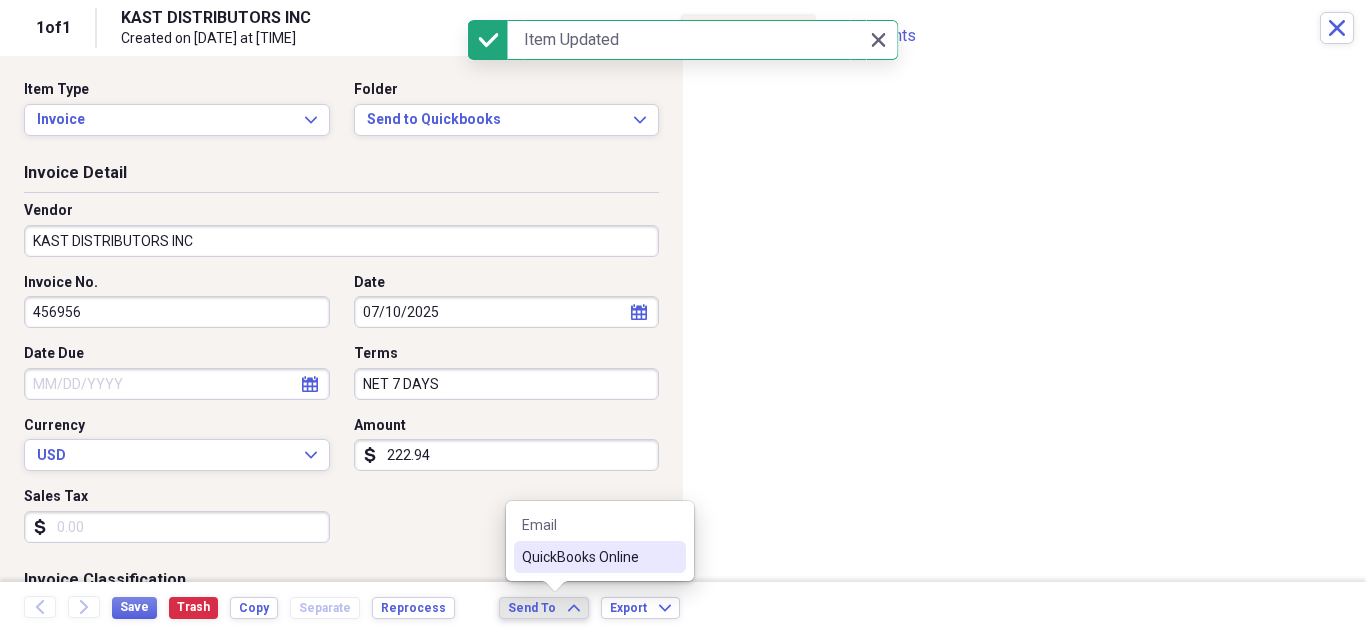 click on "QuickBooks Online" at bounding box center [588, 557] 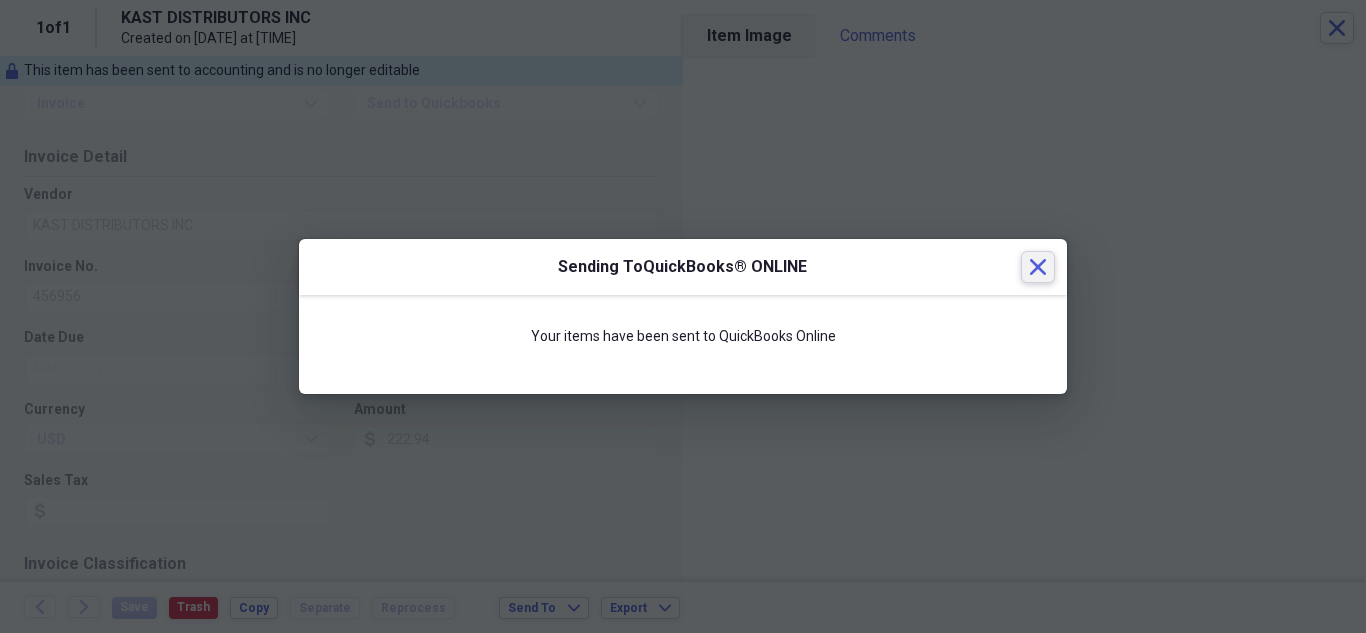 click on "Close" at bounding box center (1038, 267) 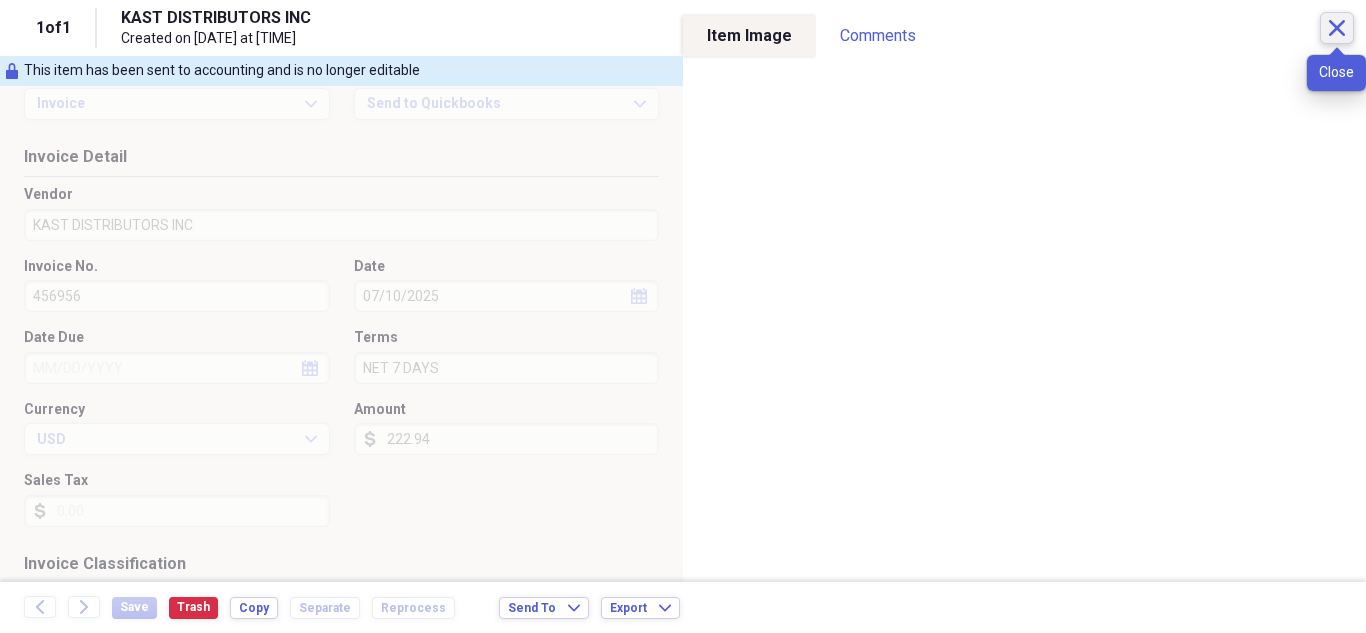 click on "Close" at bounding box center [1337, 28] 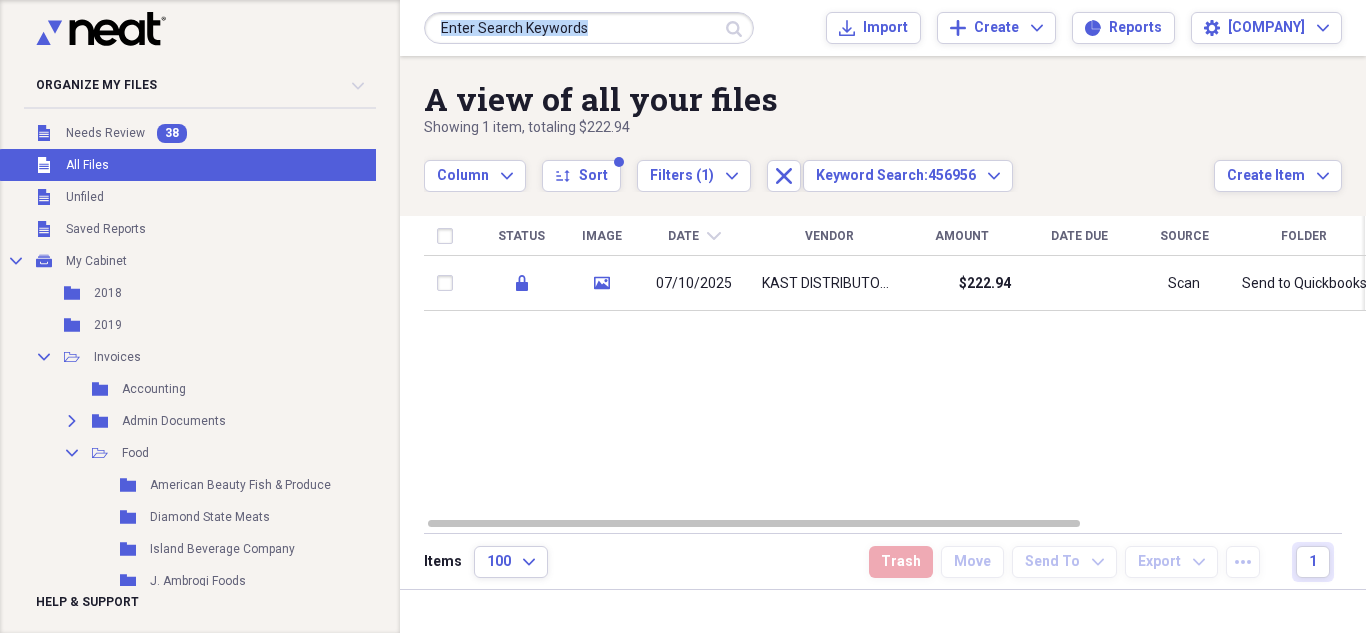 drag, startPoint x: 691, startPoint y: 47, endPoint x: 697, endPoint y: 29, distance: 18.973665 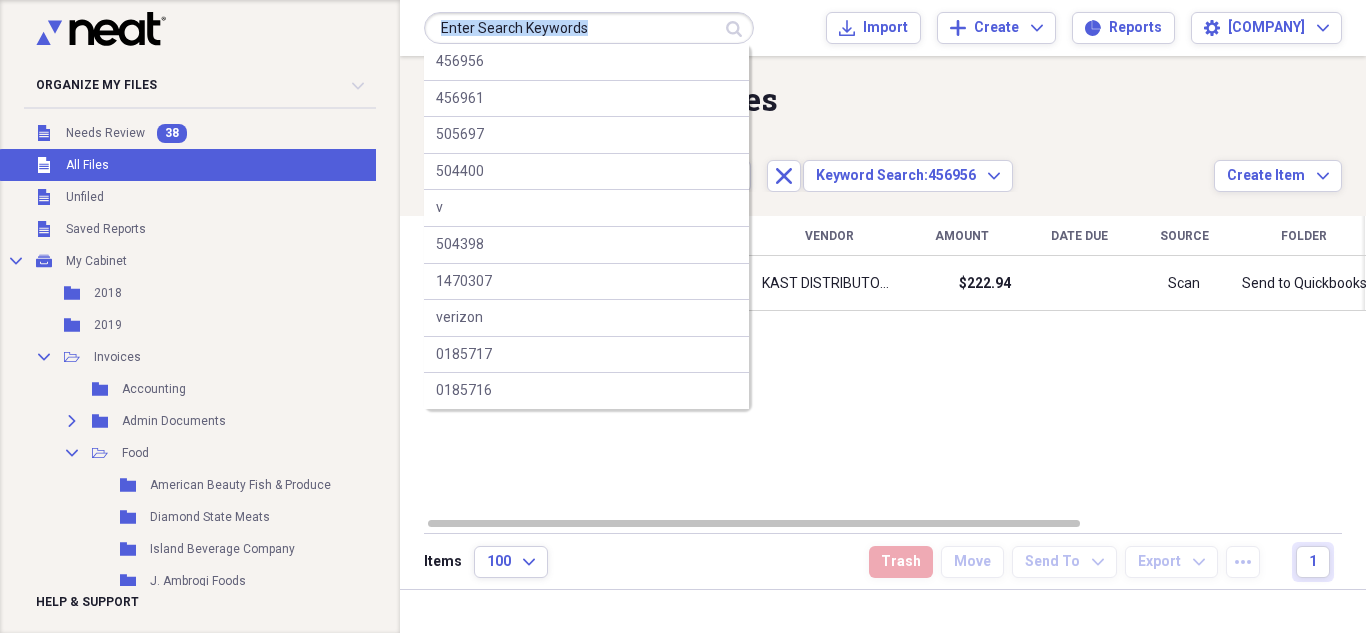 click at bounding box center (589, 28) 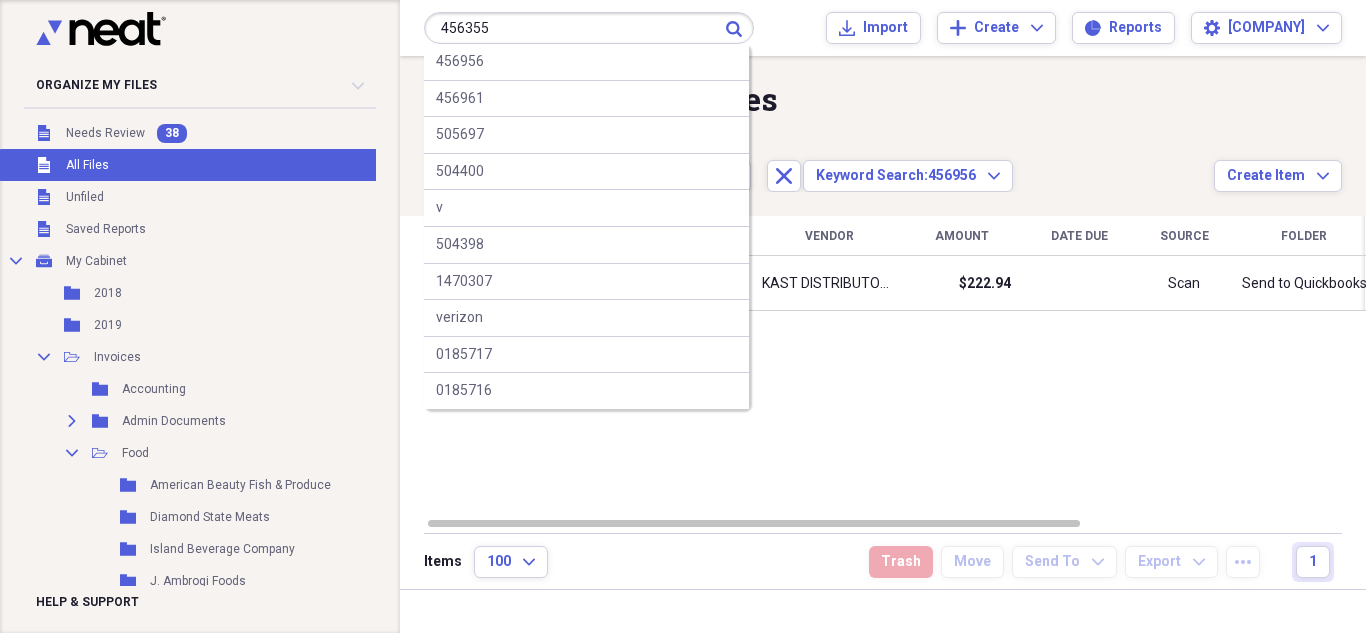 type on "456355" 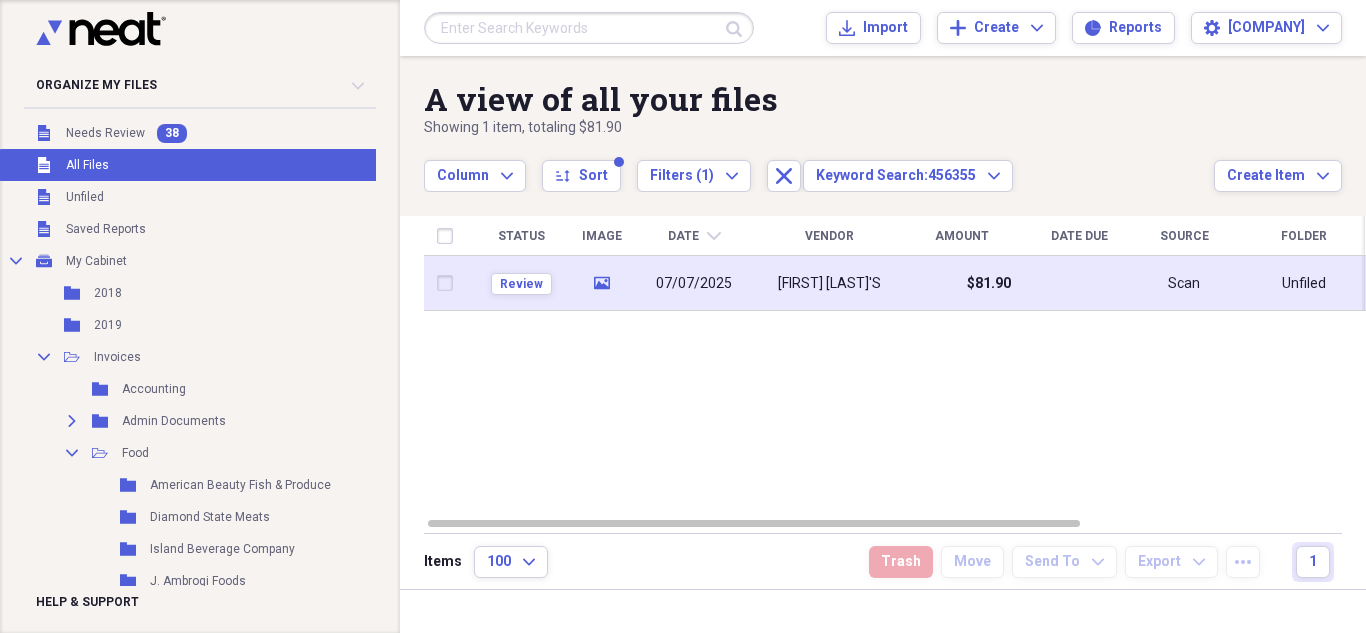 click on "07/07/2025" at bounding box center (694, 283) 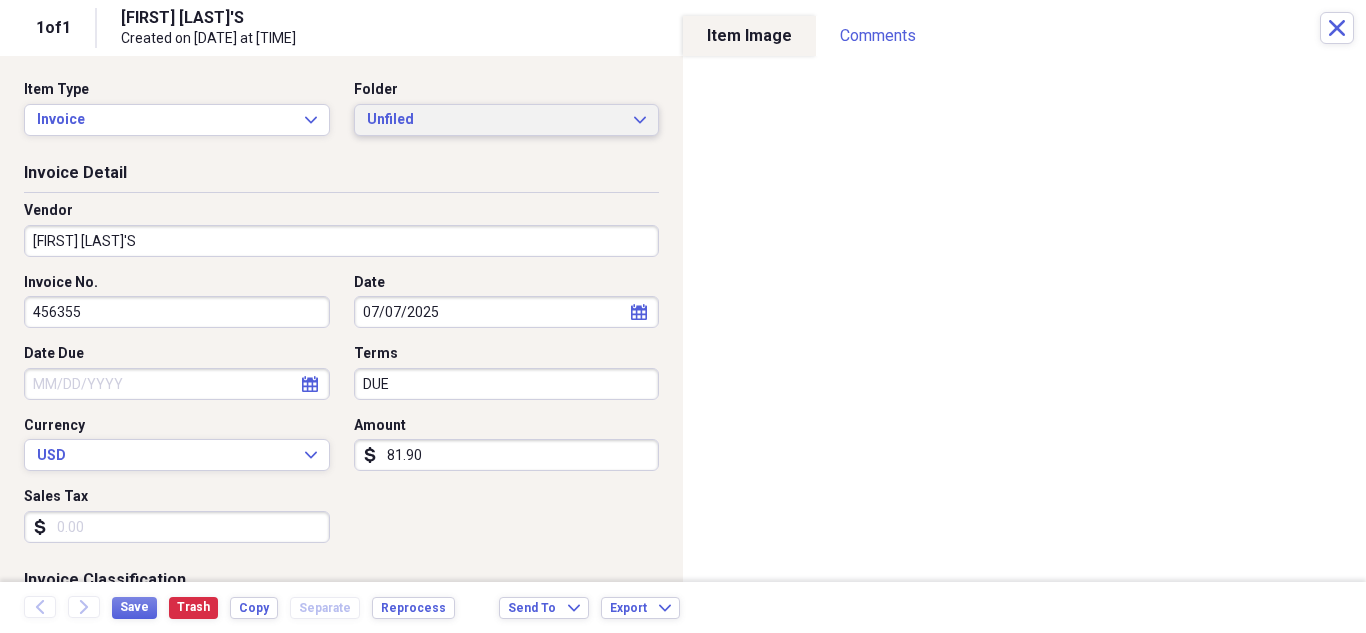 click on "Unfiled Expand" at bounding box center (507, 120) 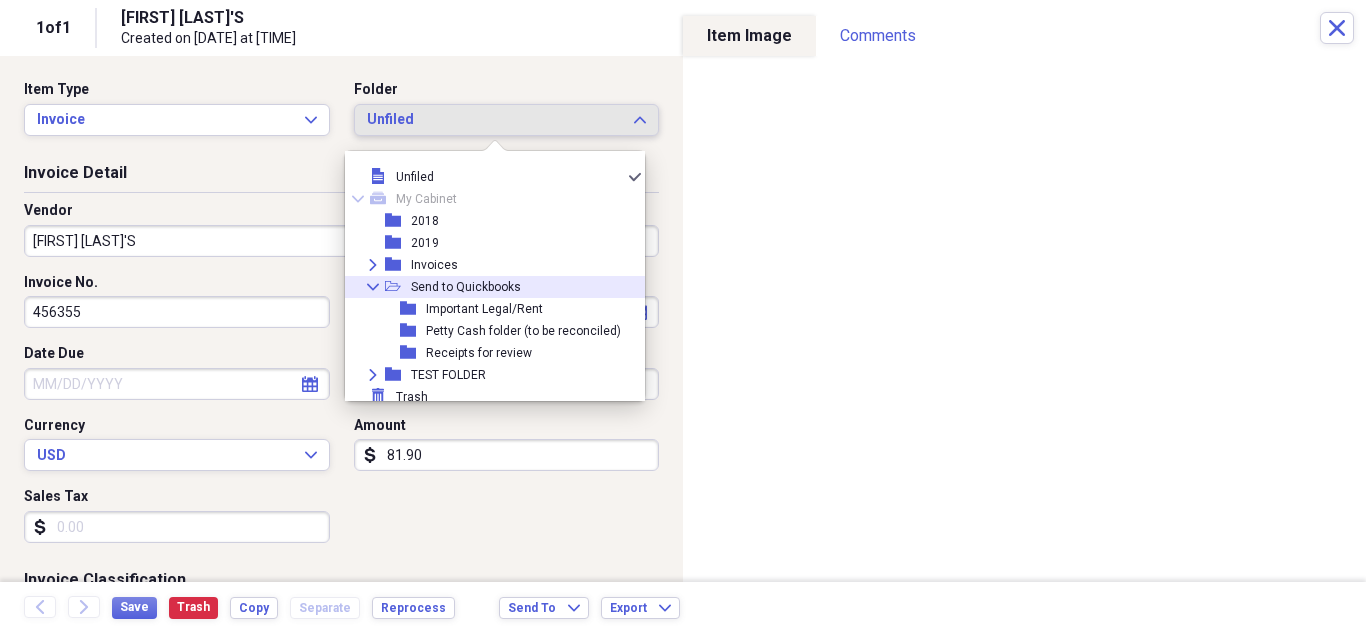 click on "Send to Quickbooks" at bounding box center [466, 287] 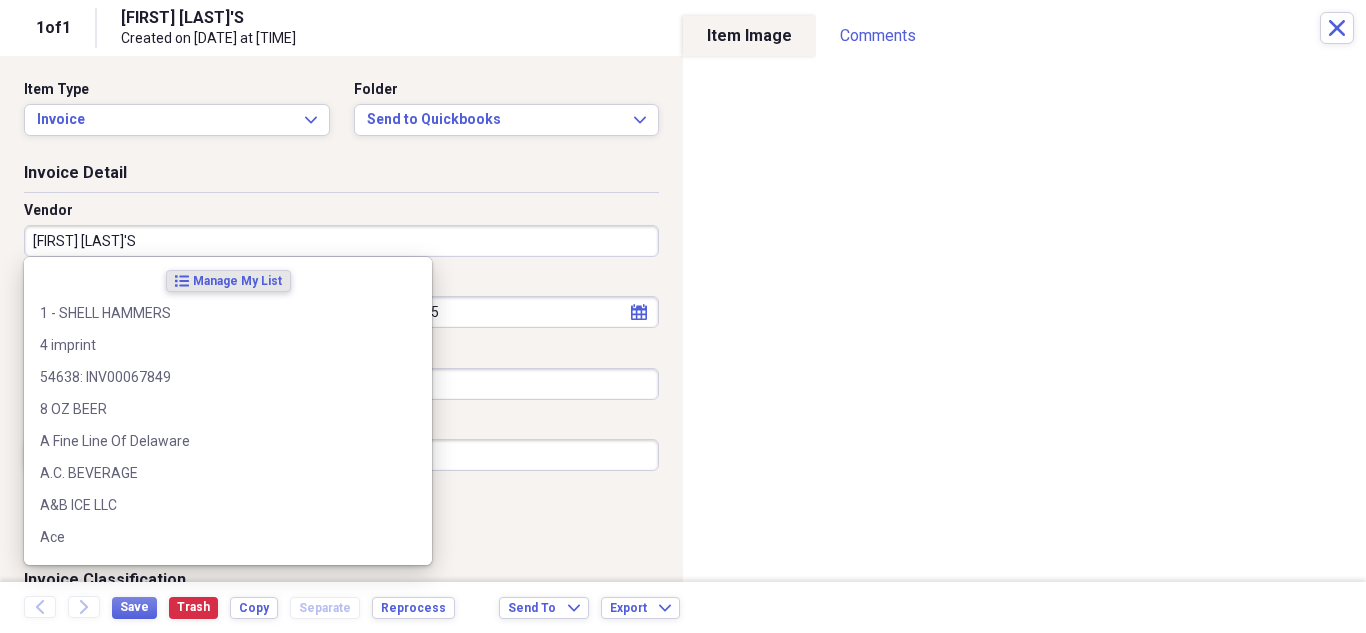 click on "[FIRST] [LAST]'S" at bounding box center [341, 241] 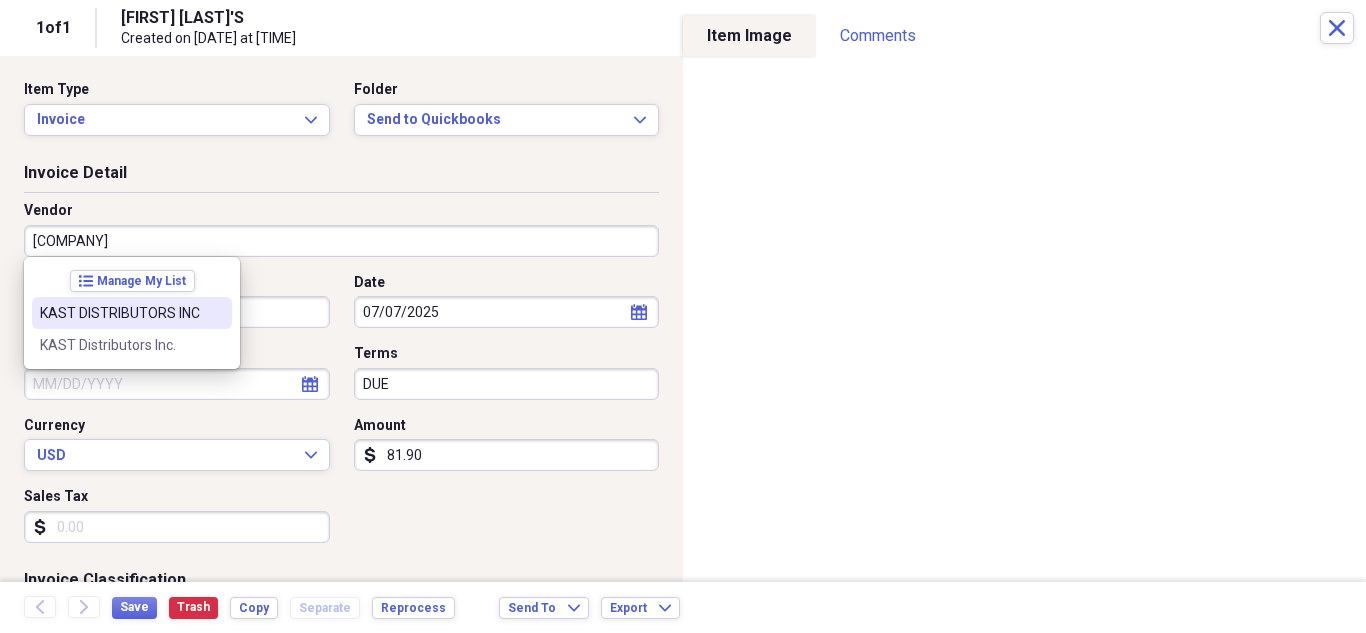 click at bounding box center (216, 313) 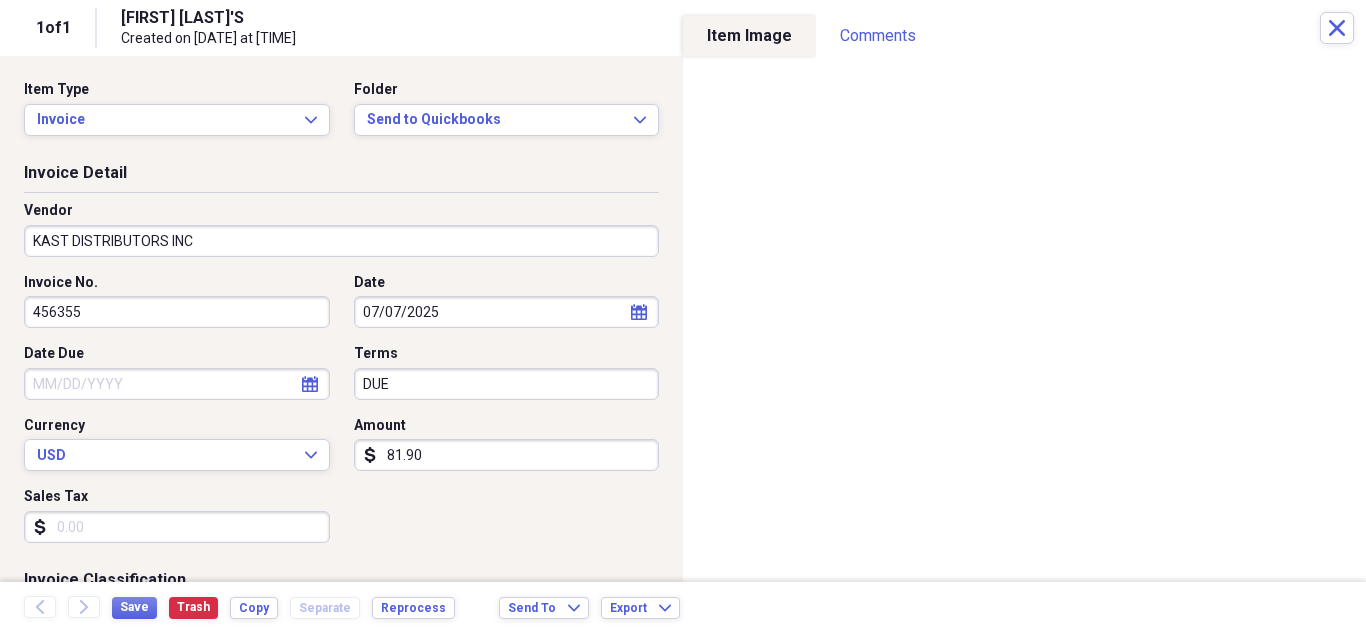 click on "81.90" at bounding box center [507, 455] 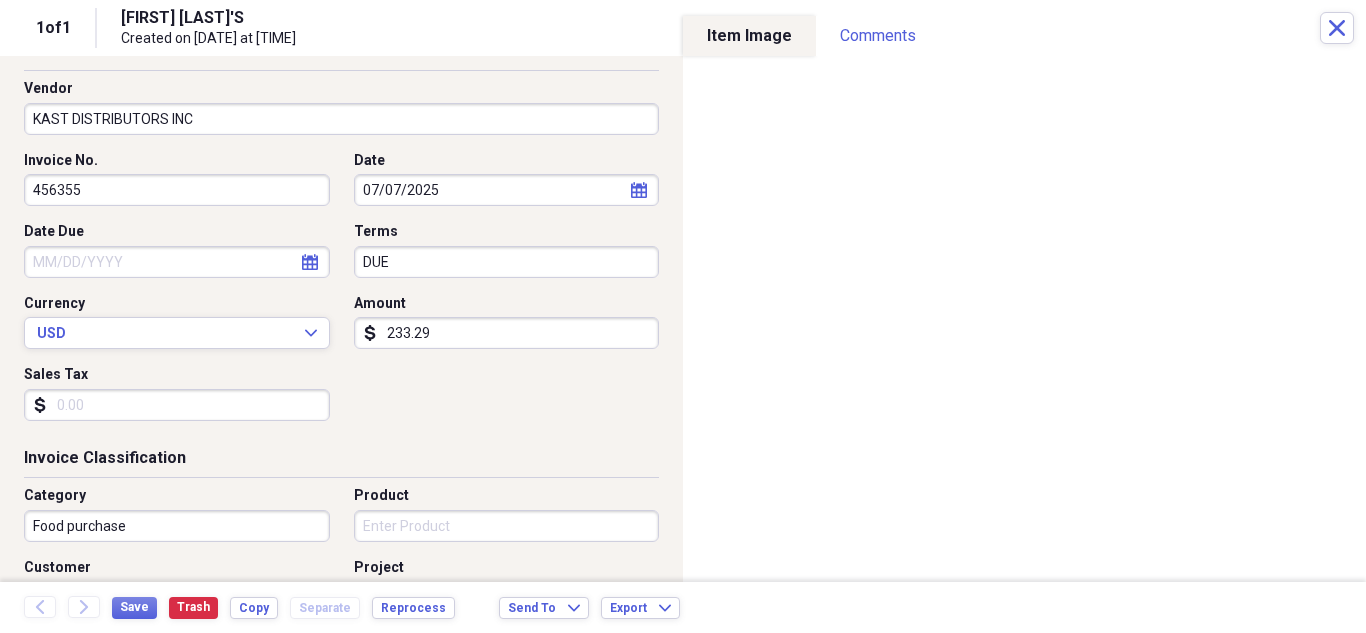 scroll, scrollTop: 0, scrollLeft: 0, axis: both 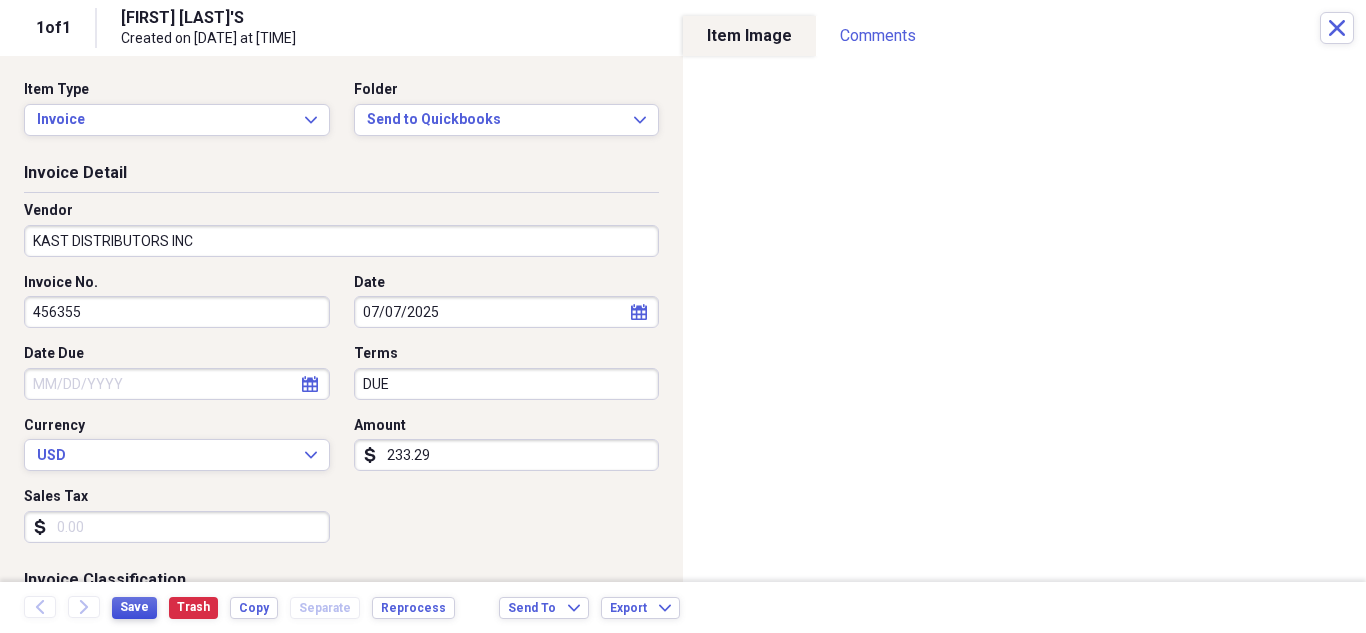 type on "233.29" 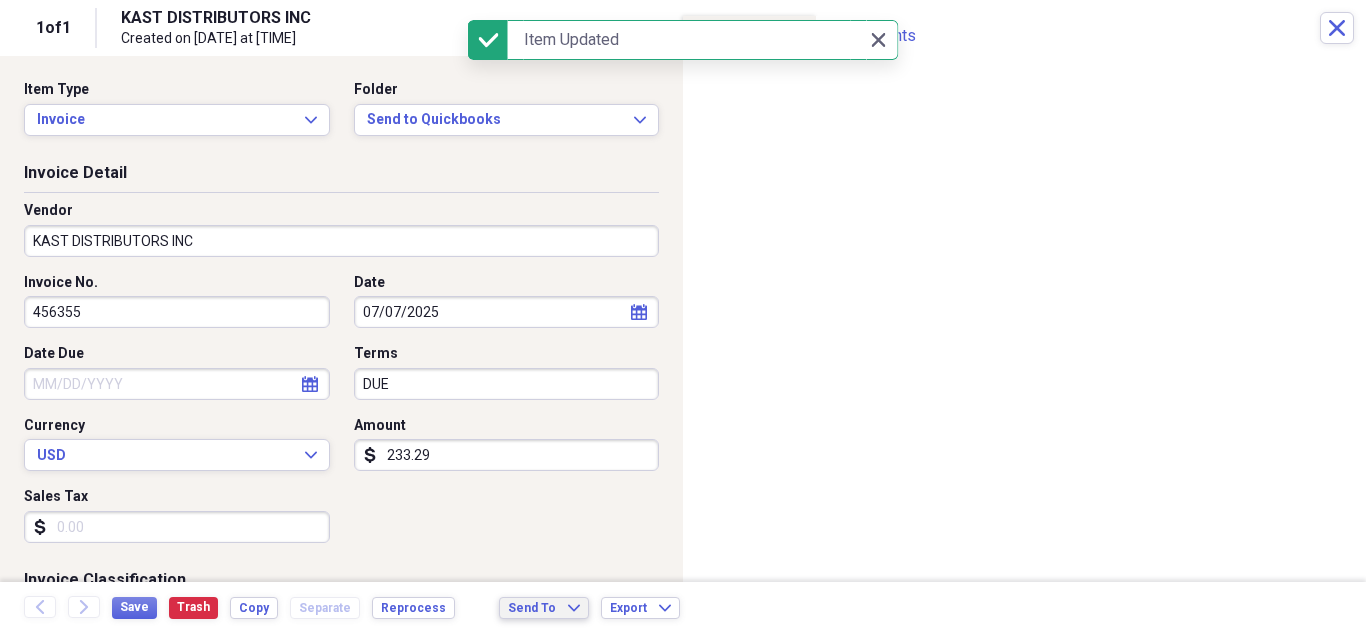 click on "Expand" 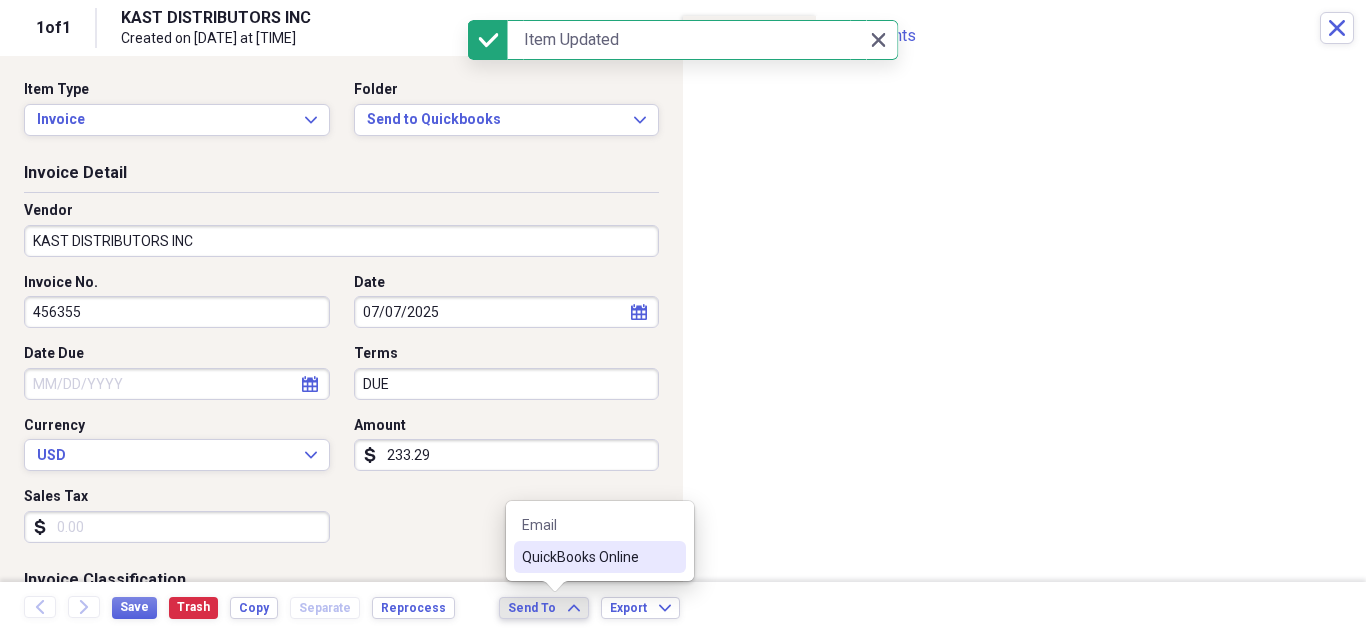 click on "QuickBooks Online" at bounding box center [600, 557] 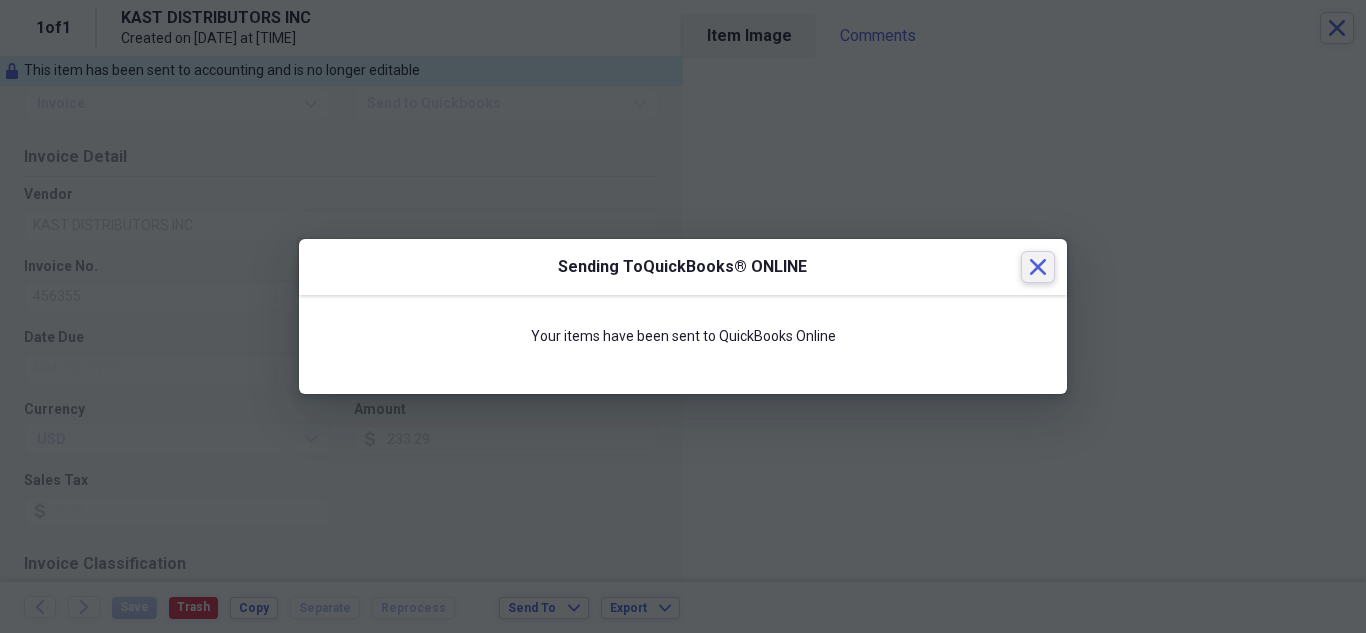 click on "Close" 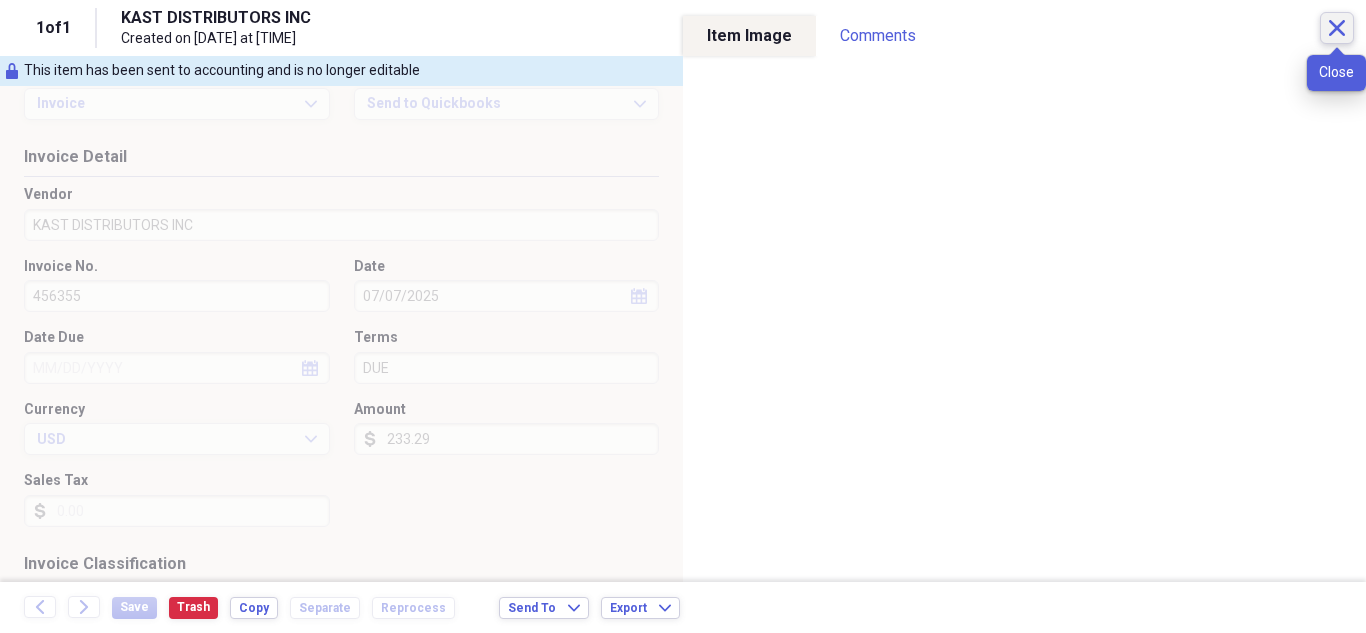 click on "Close" at bounding box center [1337, 28] 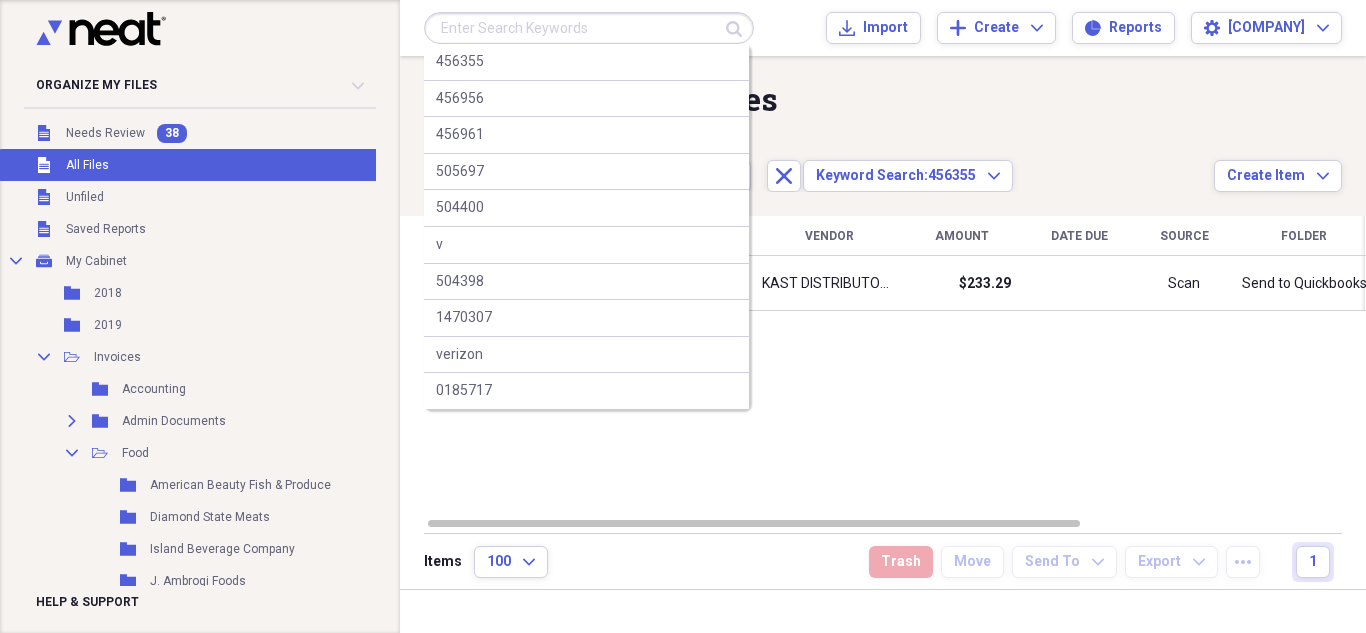 click at bounding box center (589, 28) 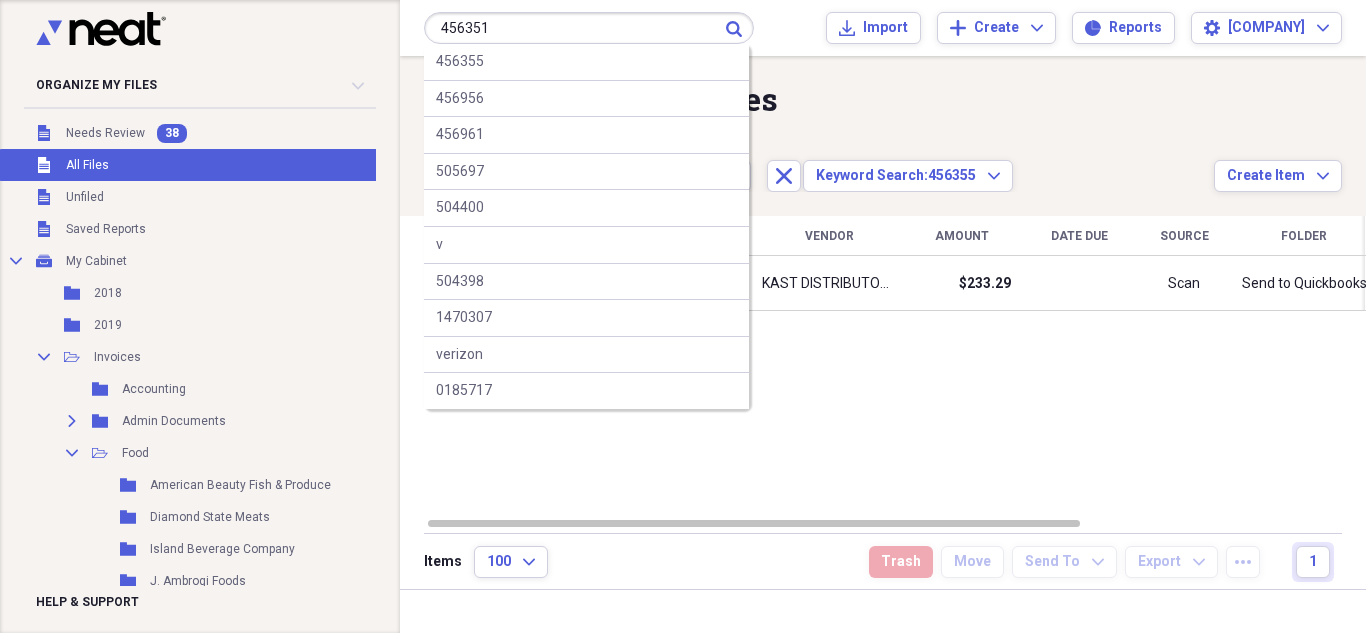 type on "456351" 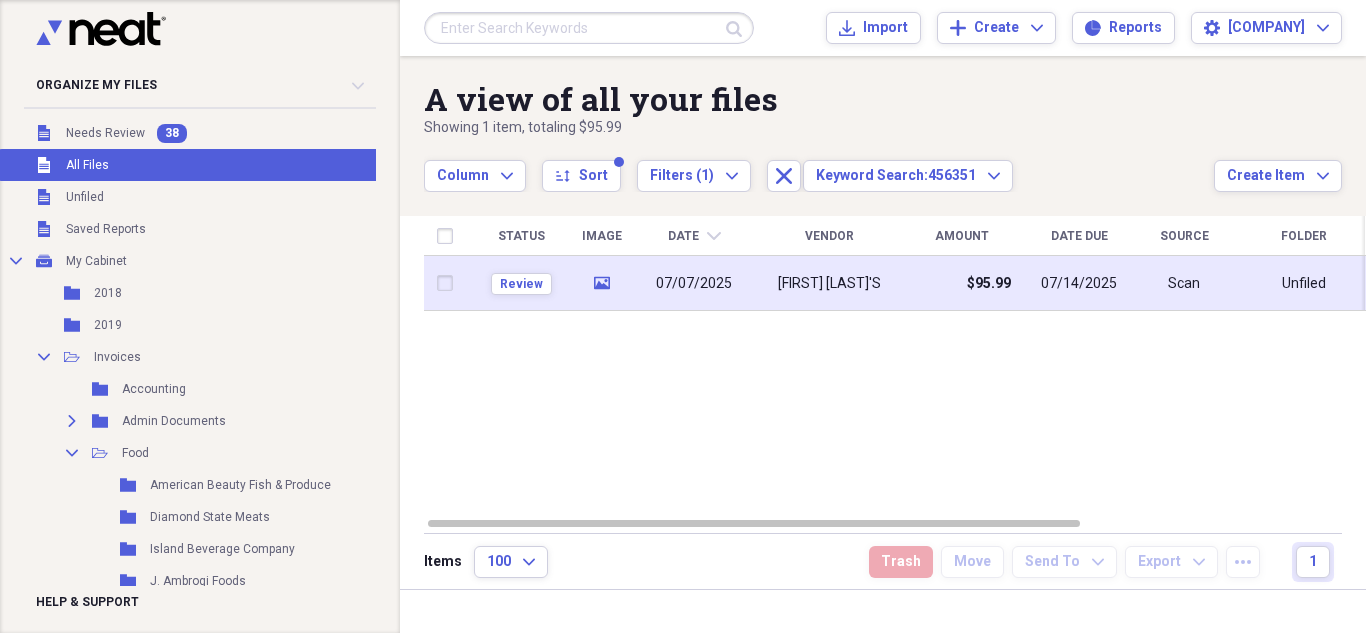 click on "07/07/2025" at bounding box center [694, 283] 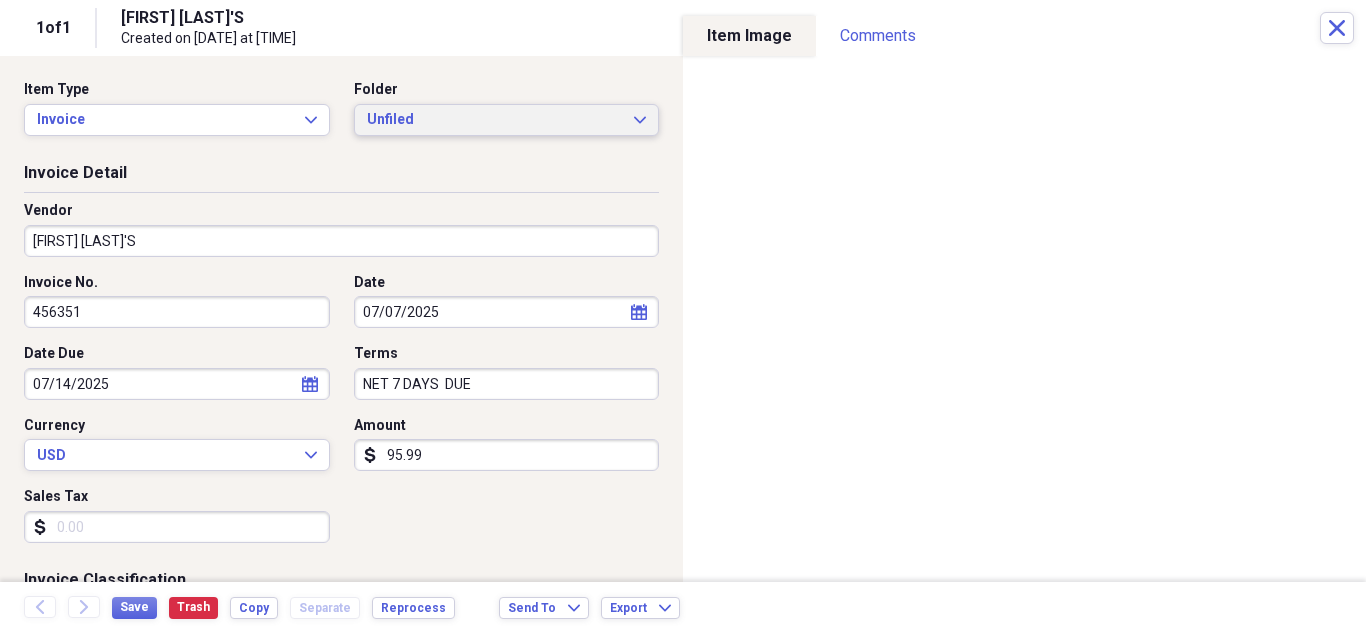 click on "Unfiled" at bounding box center [495, 120] 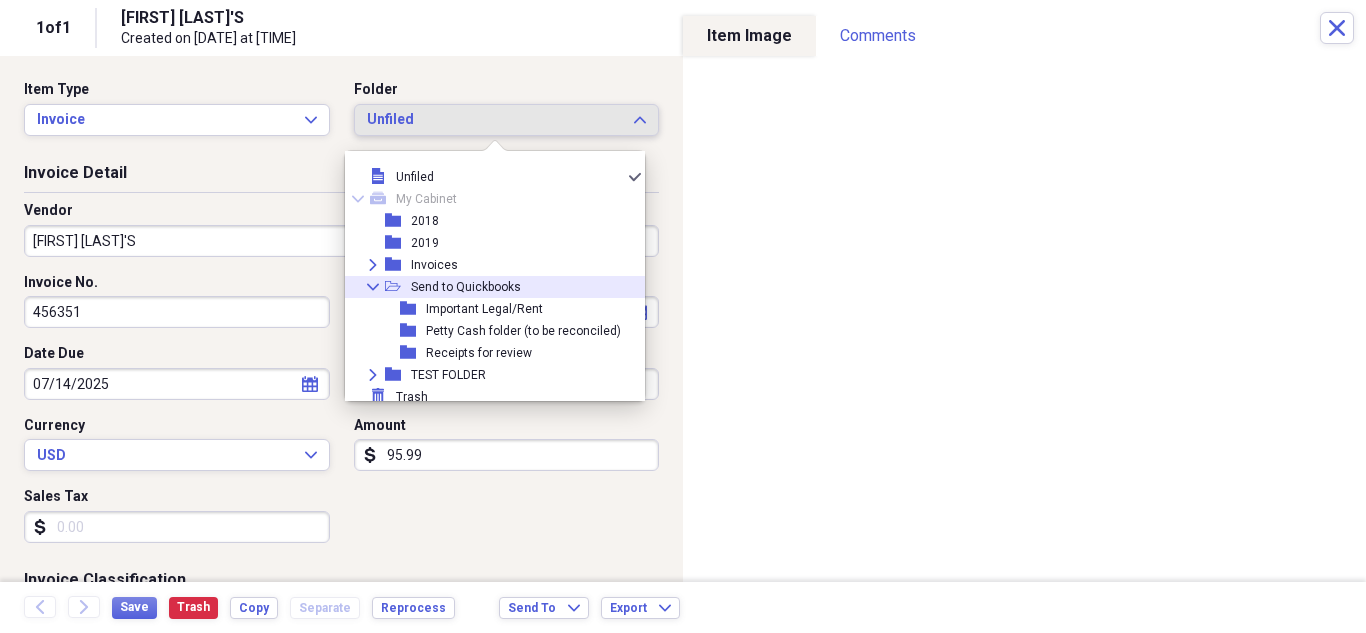click on "Send to Quickbooks" at bounding box center [466, 287] 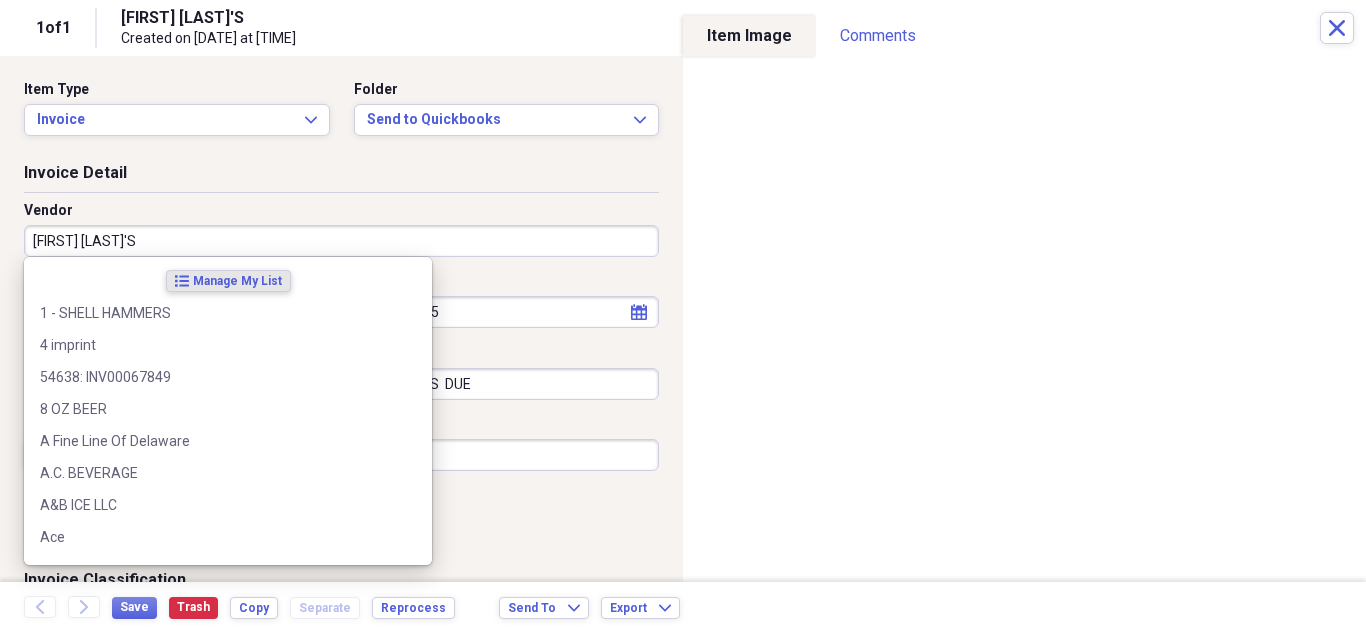 click on "[FIRST] [LAST]'S" at bounding box center (341, 241) 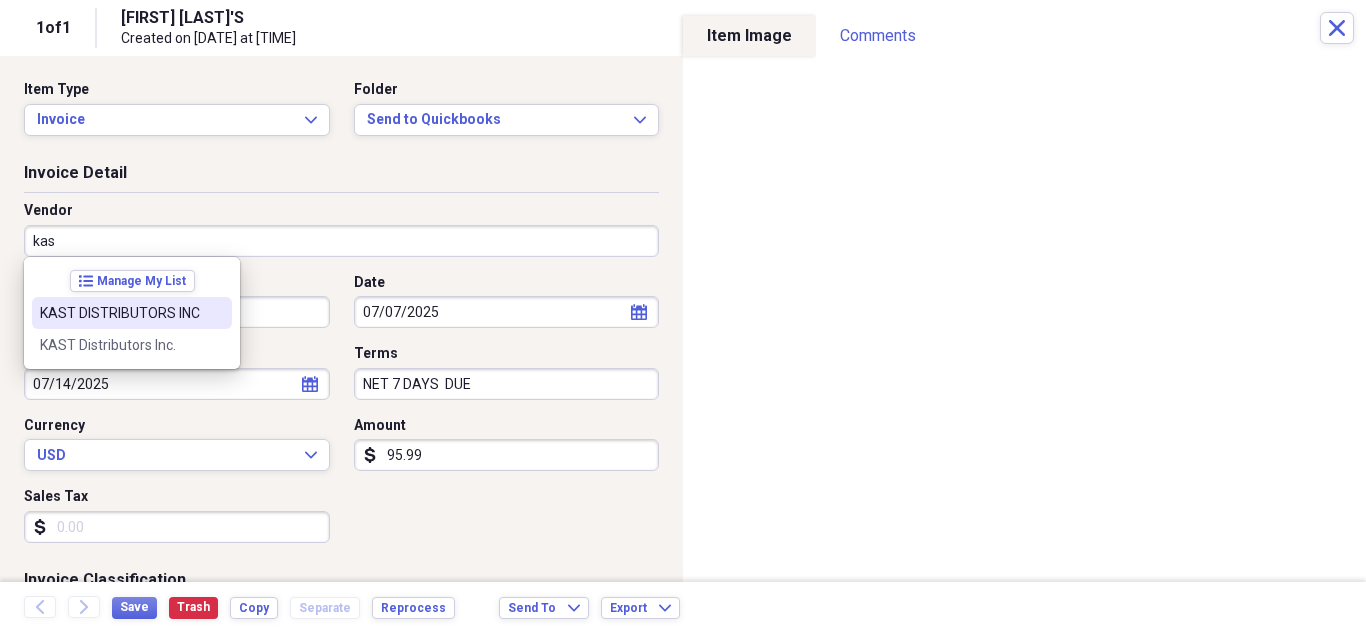 click on "KAST DISTRIBUTORS INC" at bounding box center (132, 313) 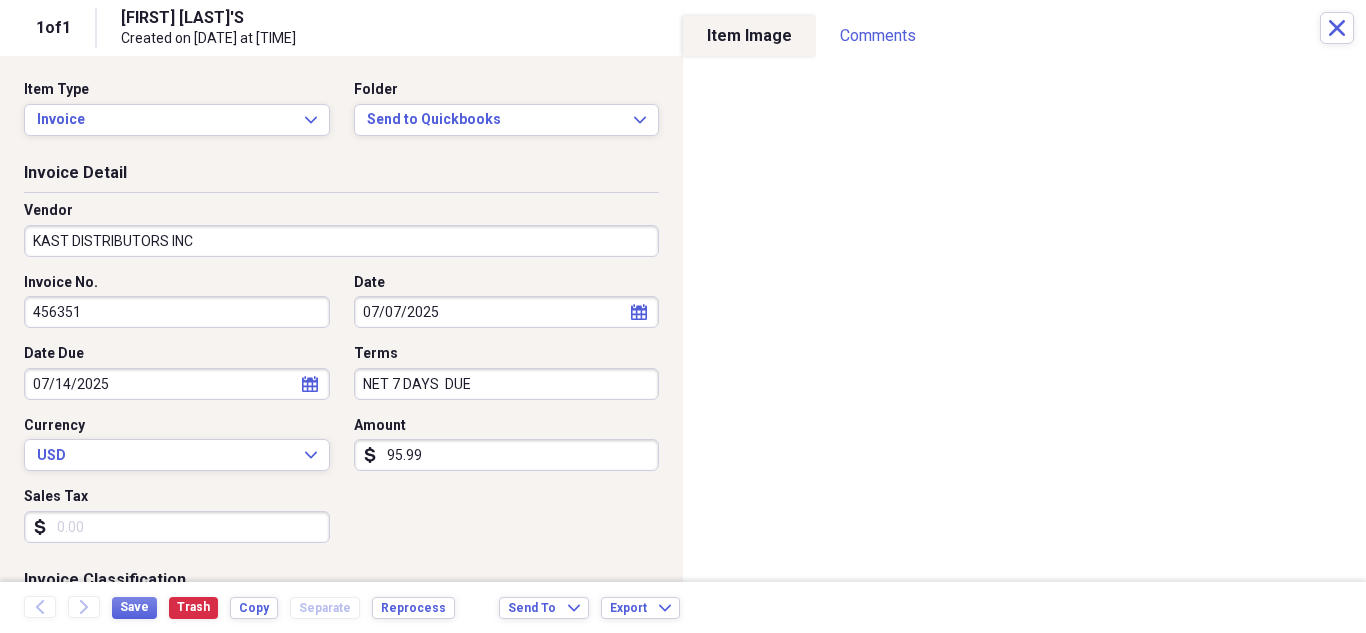 click on "95.99" at bounding box center [507, 455] 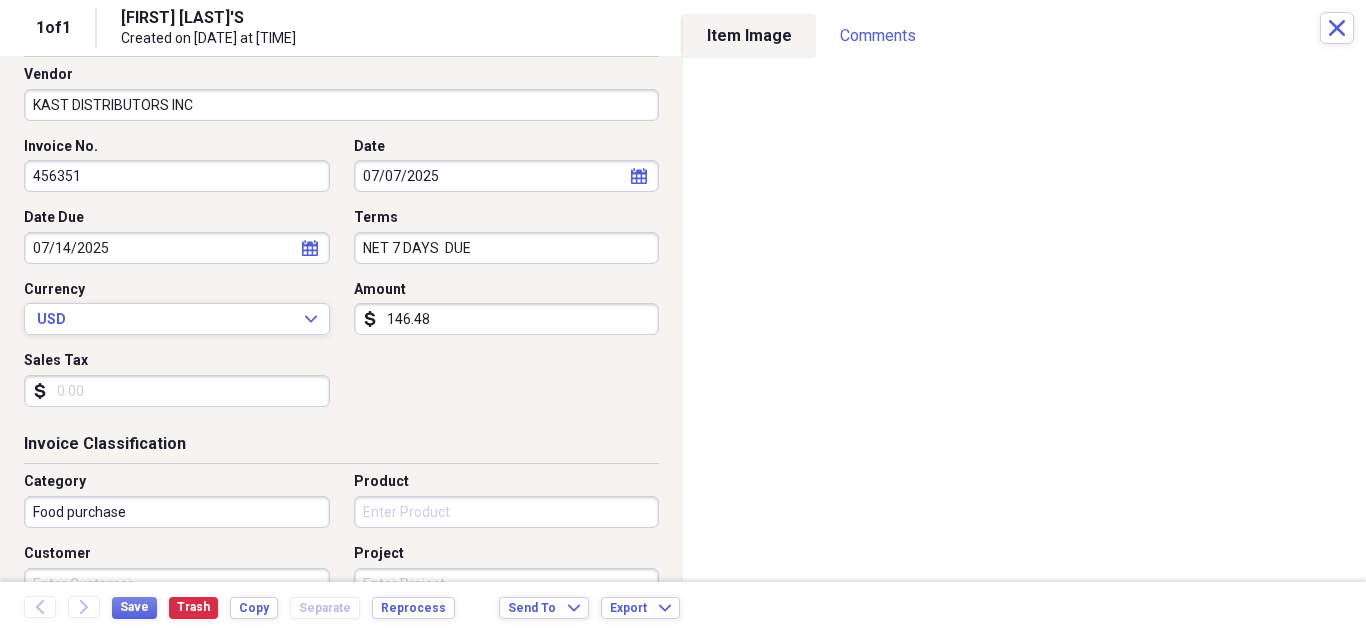 scroll, scrollTop: 0, scrollLeft: 0, axis: both 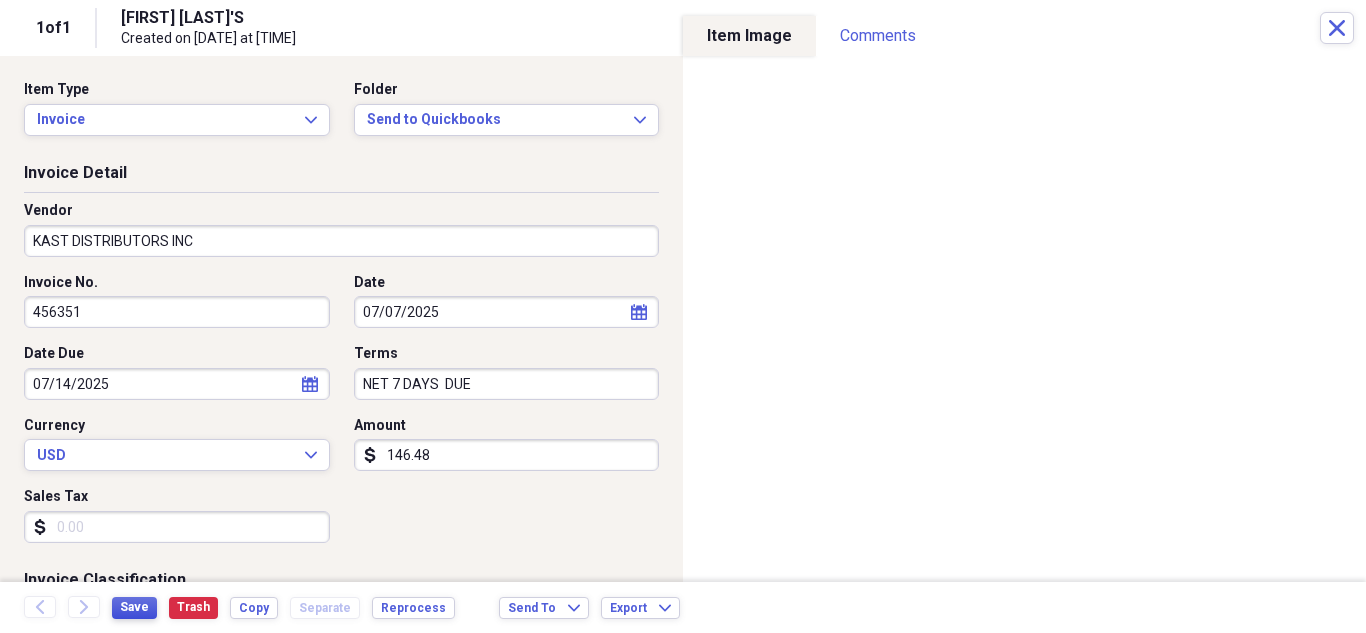 type on "146.48" 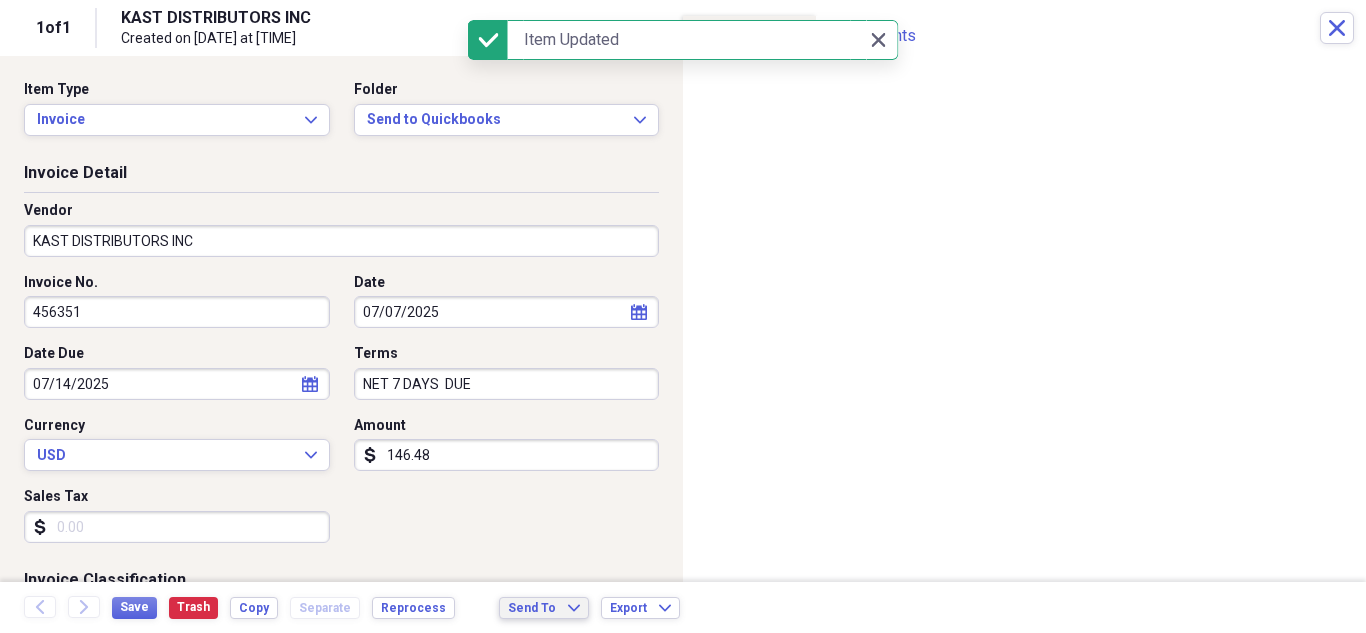 click on "Send To" at bounding box center [532, 608] 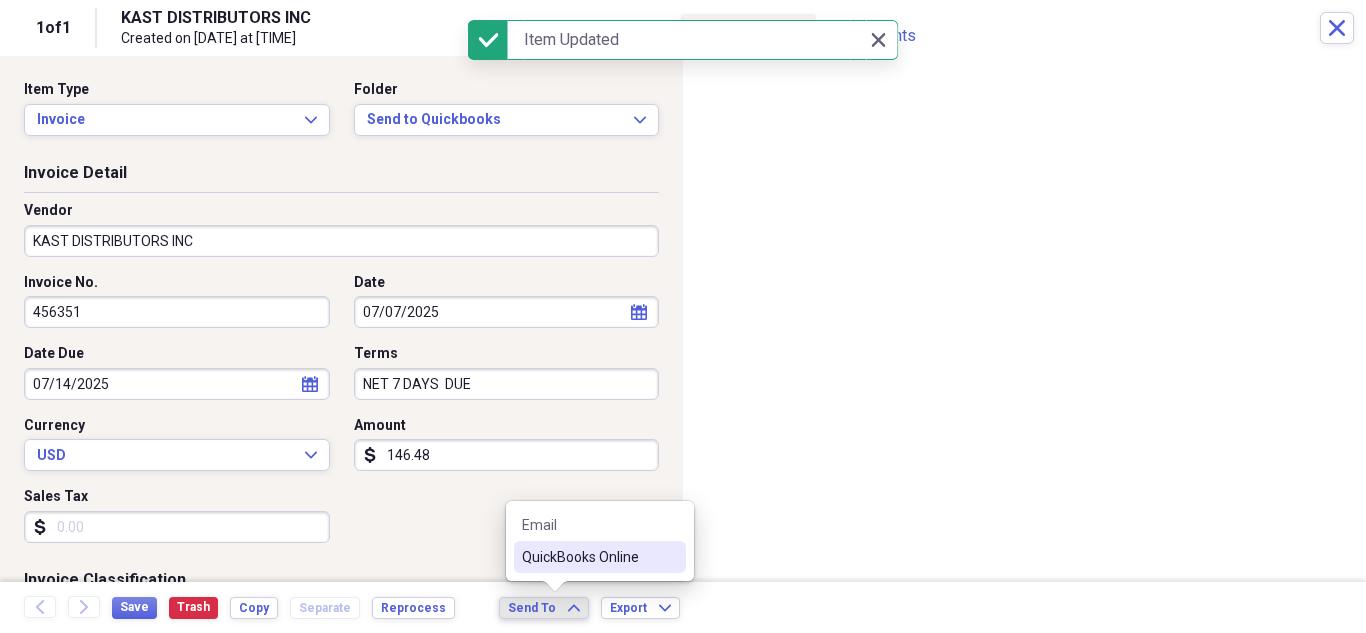 click on "QuickBooks Online" at bounding box center (588, 557) 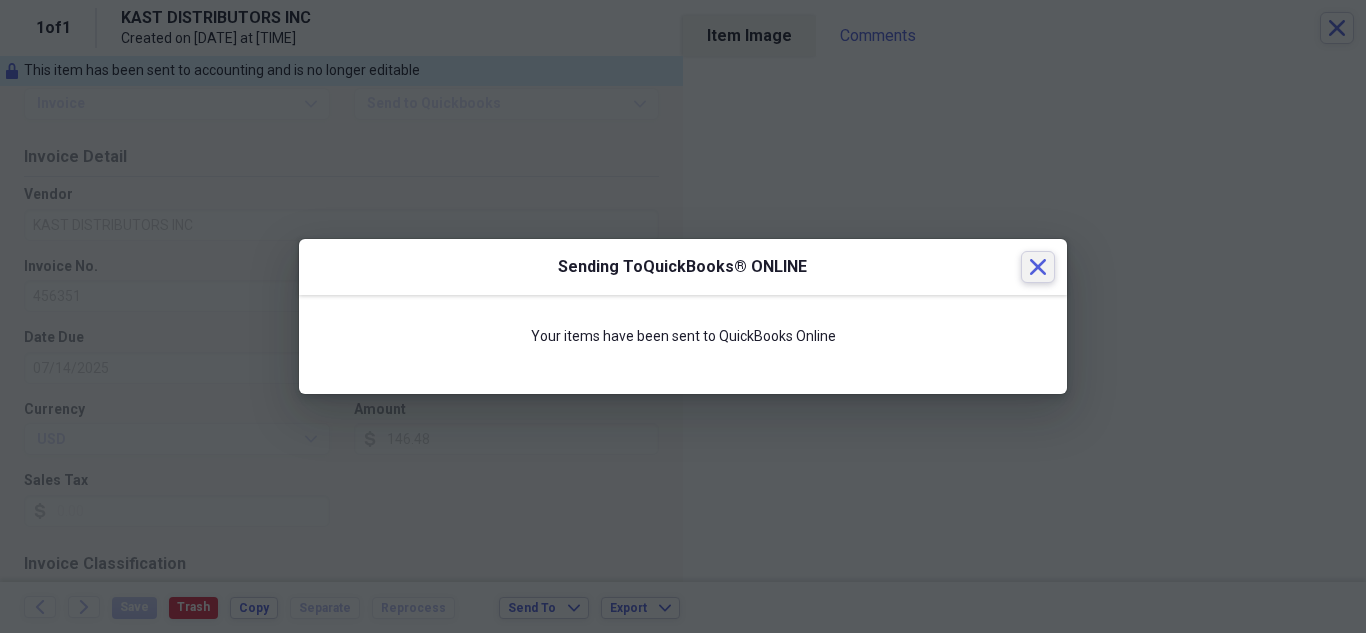click on "Close" at bounding box center [1038, 267] 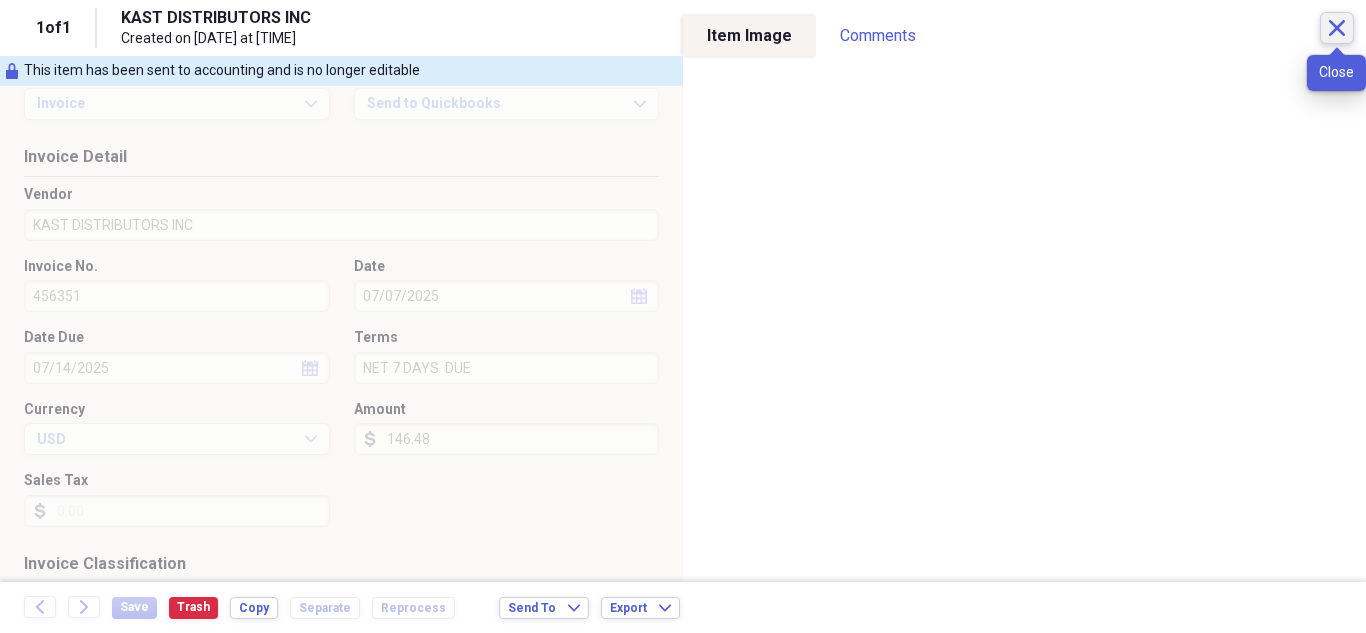 click on "Close" at bounding box center [1337, 28] 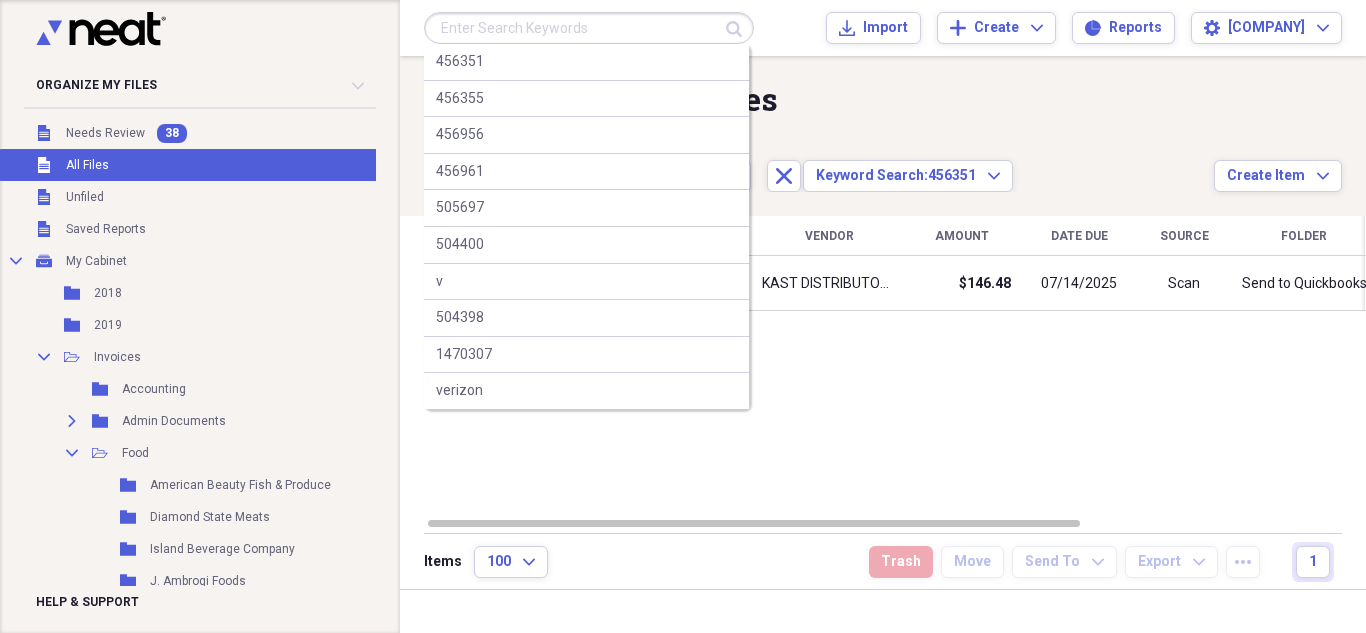 click at bounding box center (589, 28) 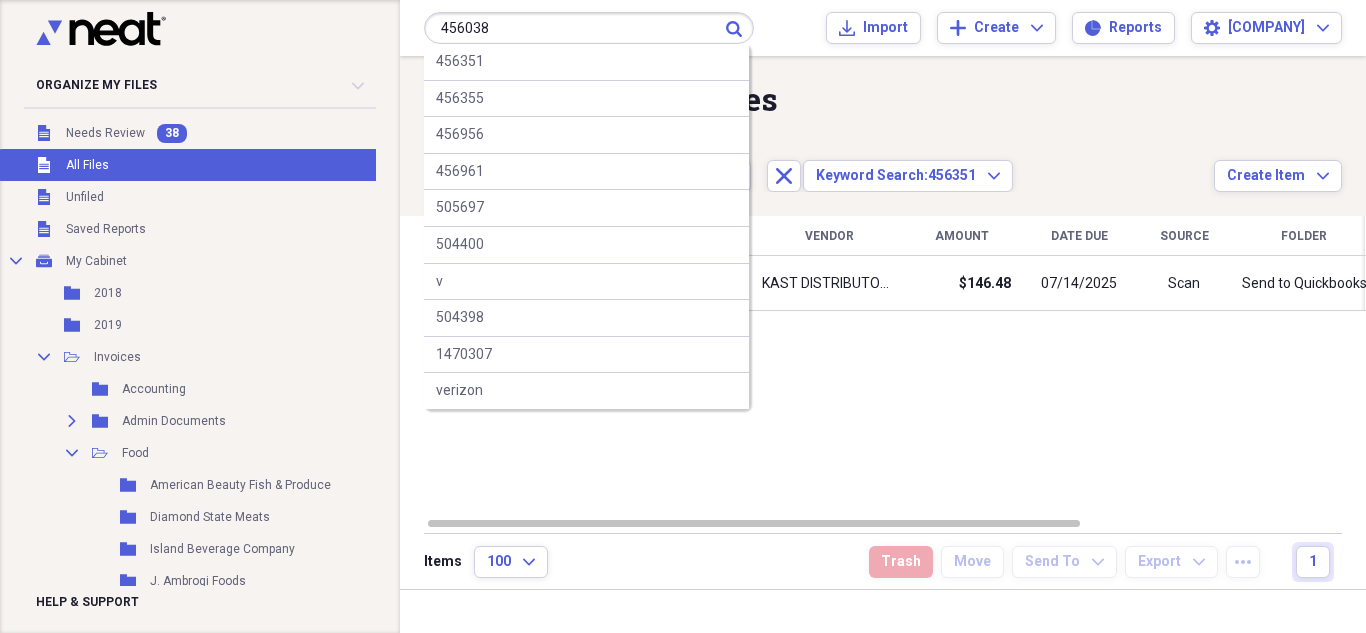 type on "456038" 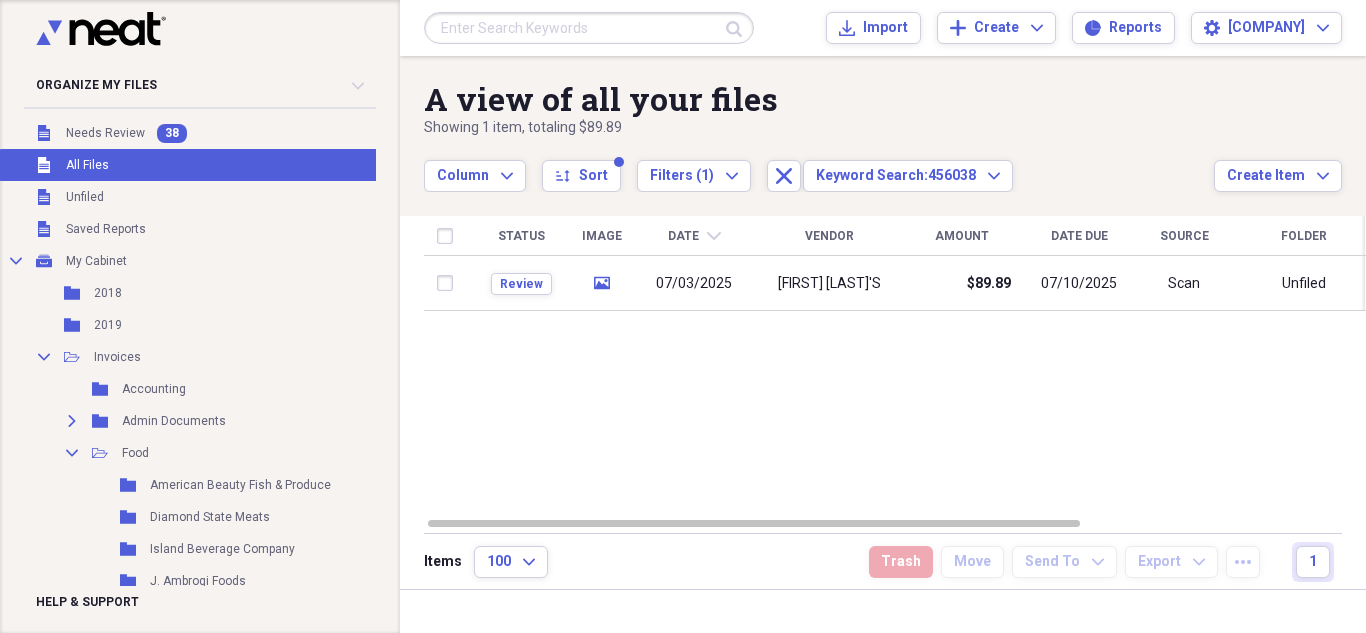 click on "Status Image Date chevron-down Vendor Amount Date Due Source Folder Invoice # Category Notes Review media [DATE] [FIRST] [LAST] $[AMOUNT] [DATE] Scan Unfiled [NUMBER] Food purchase" at bounding box center (895, 366) 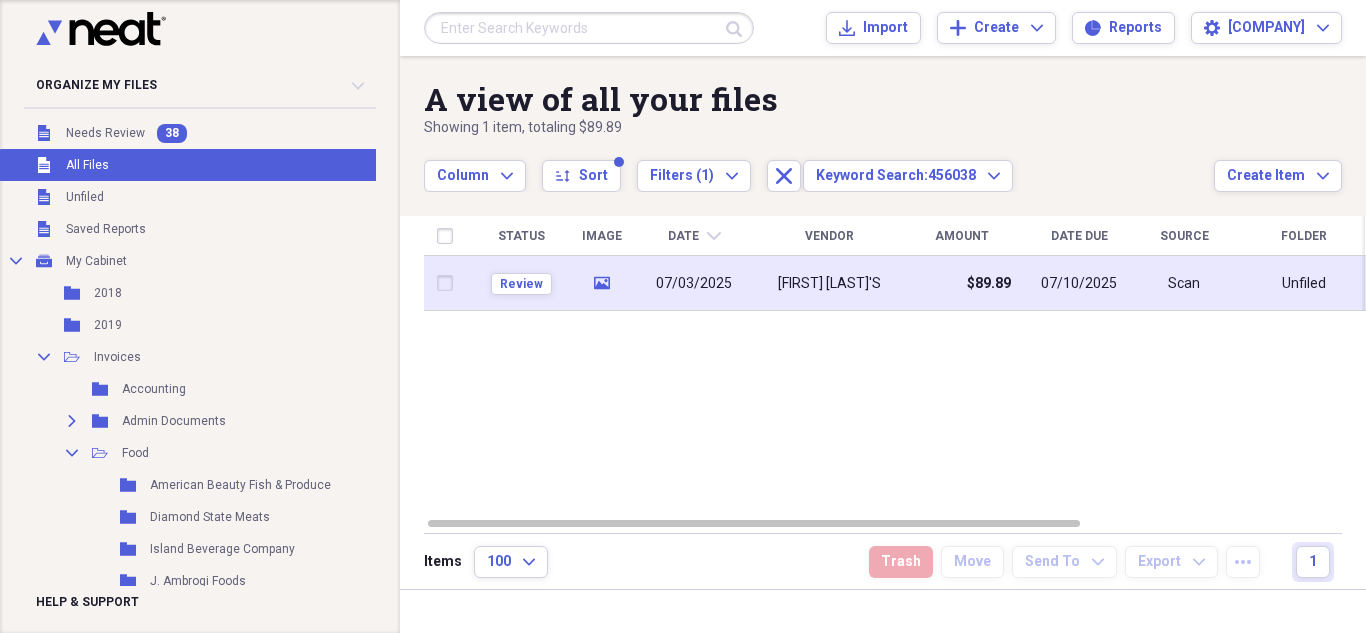 click on "[FIRST] [LAST]'S" at bounding box center [829, 283] 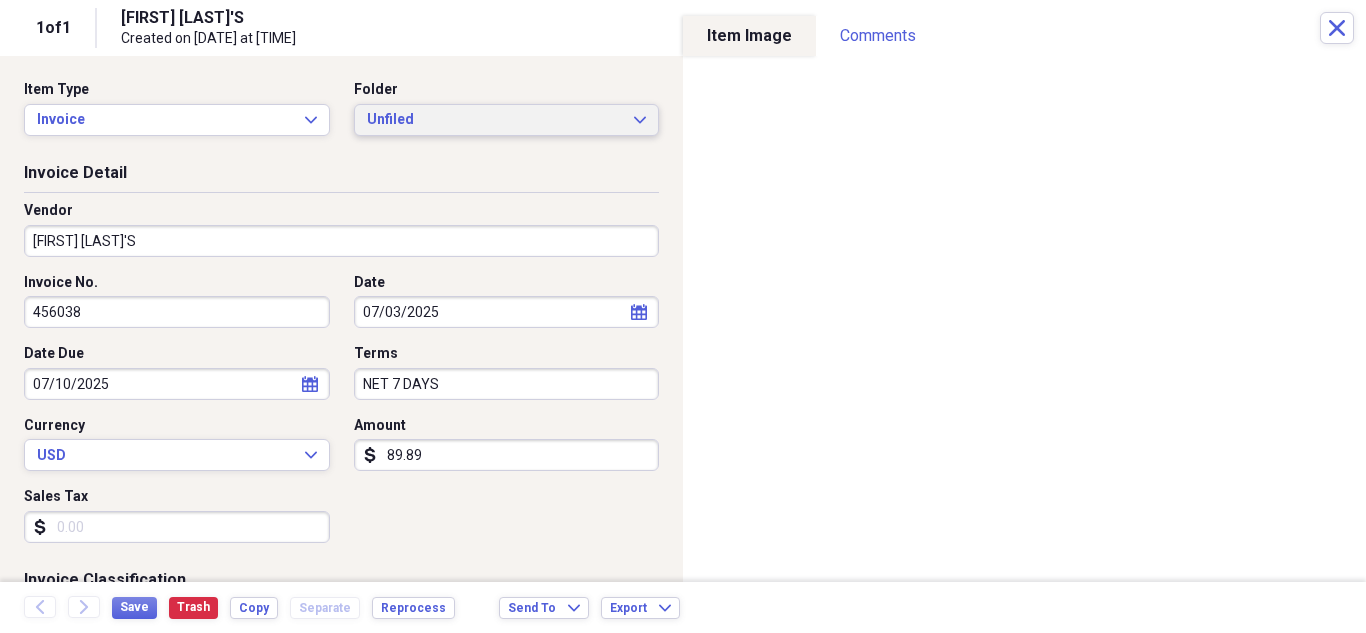click on "Unfiled" at bounding box center [495, 120] 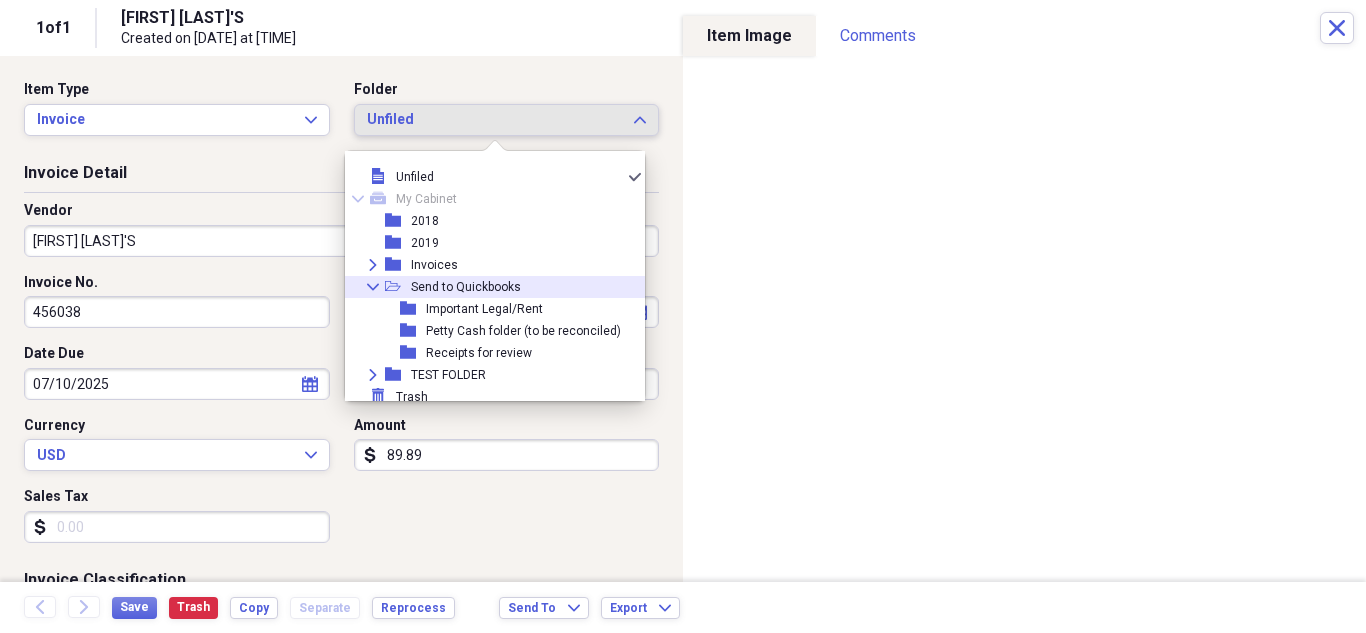 click on "Send to Quickbooks" at bounding box center (466, 287) 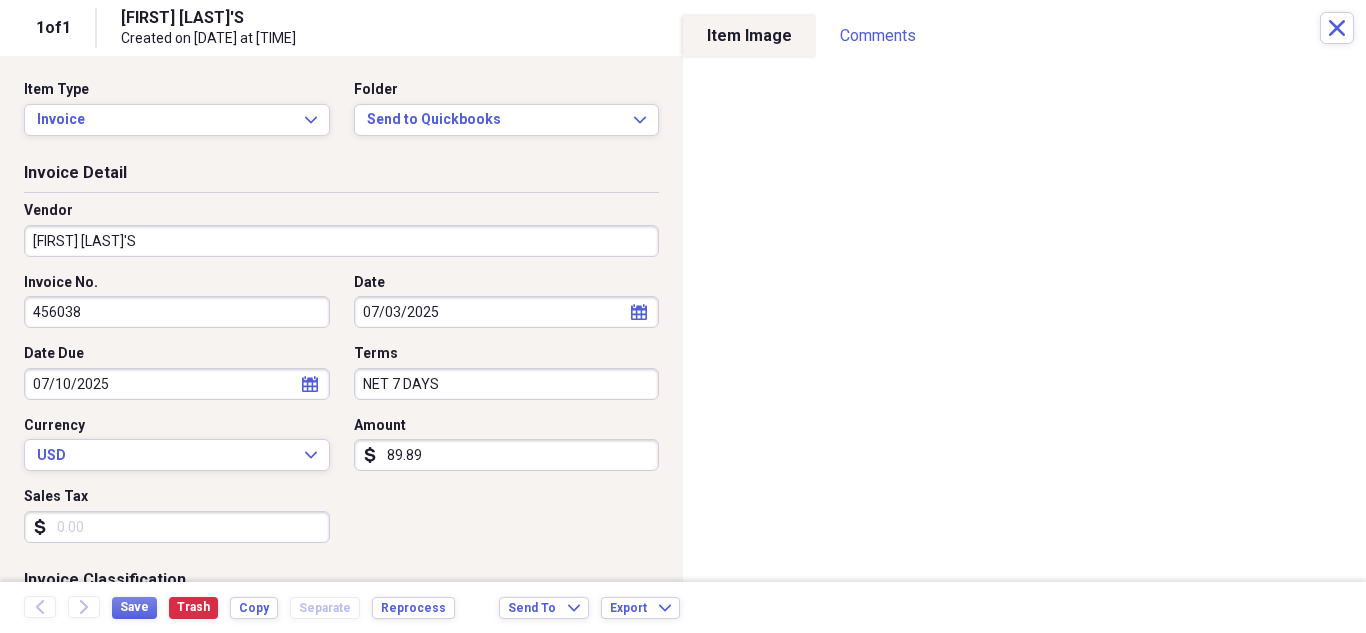click on "[FIRST] [LAST]'S" at bounding box center [341, 241] 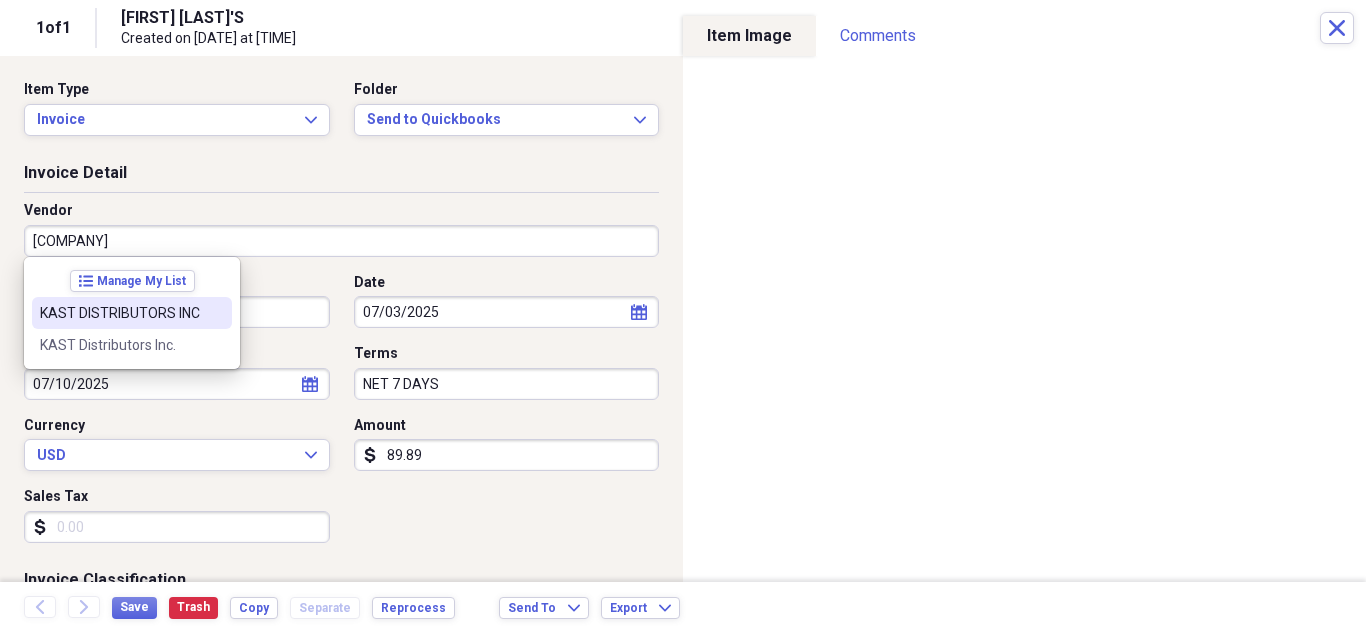 click at bounding box center (216, 313) 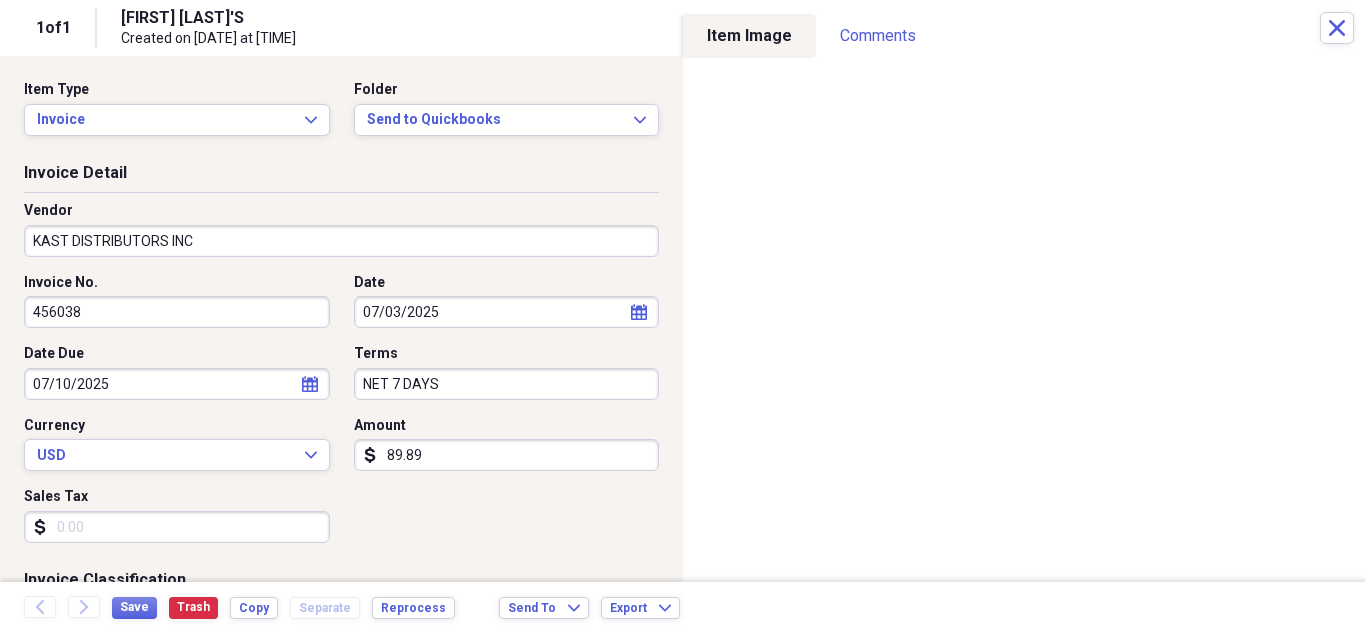 click on "89.89" at bounding box center [507, 455] 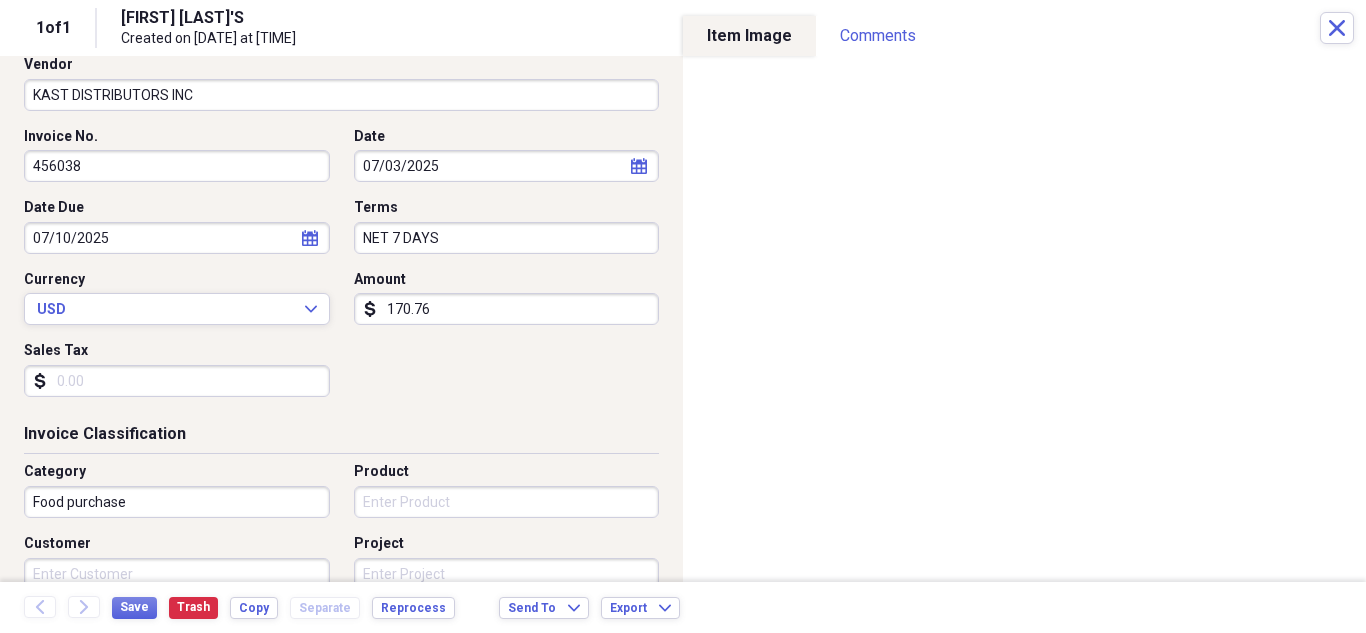 scroll, scrollTop: 187, scrollLeft: 0, axis: vertical 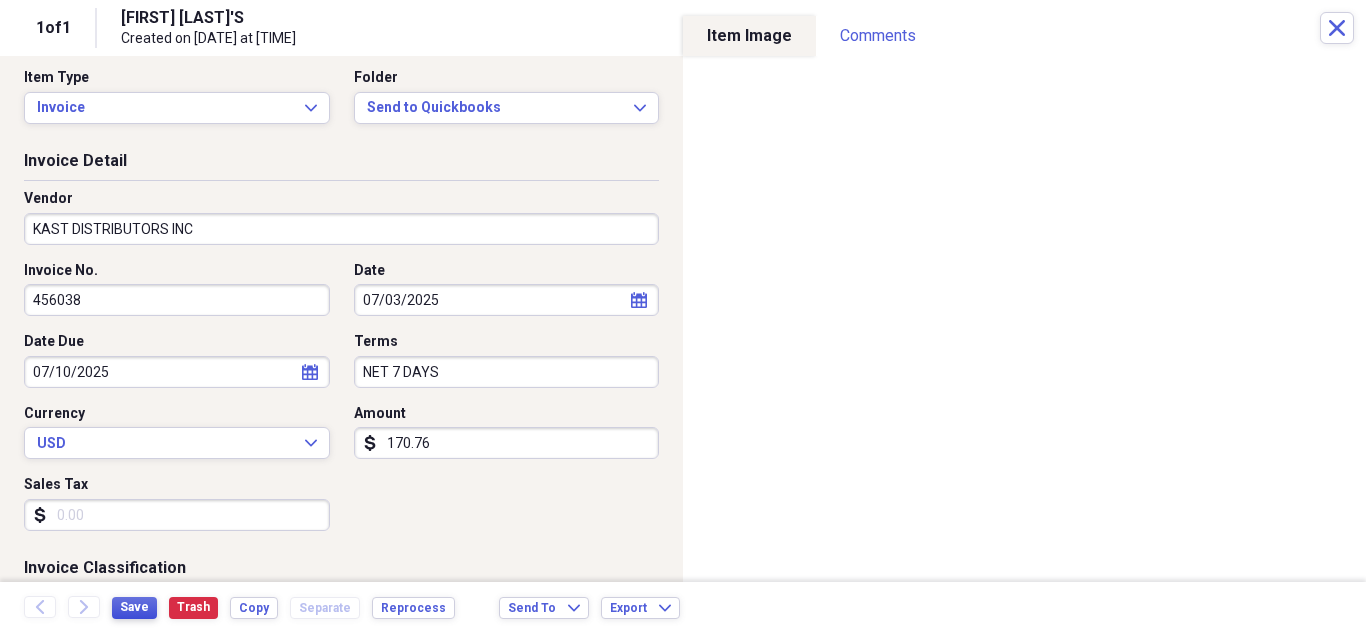type on "170.76" 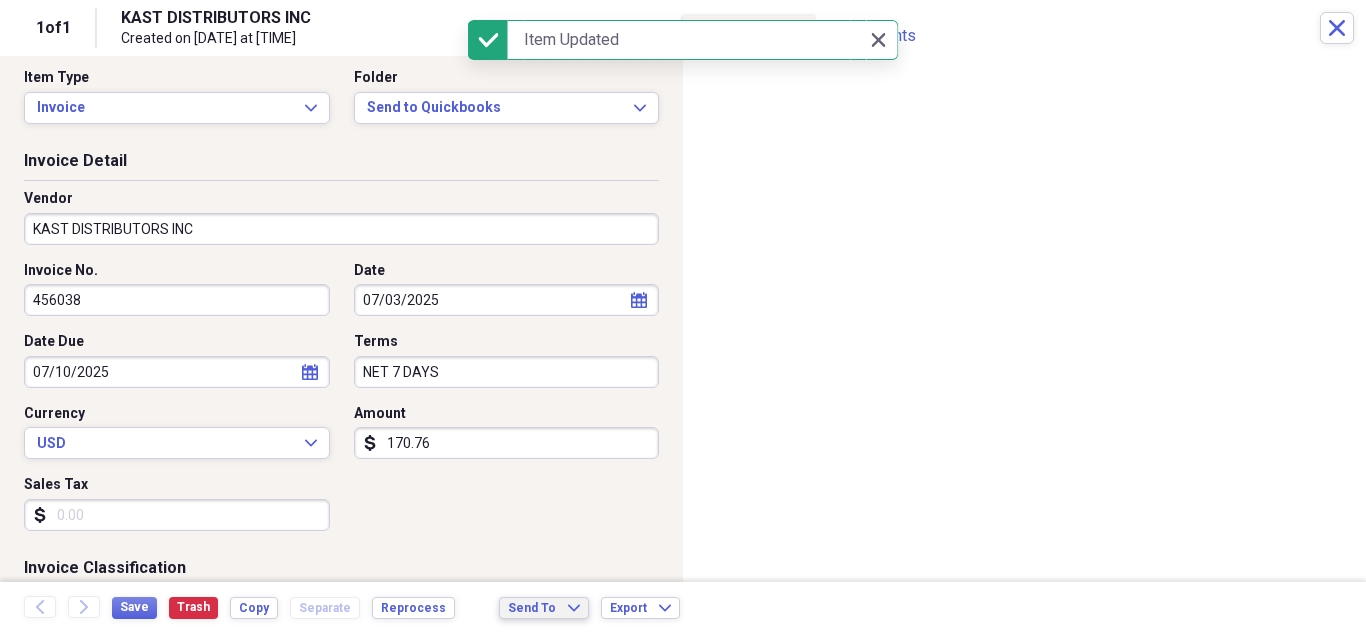 click on "Send To" at bounding box center [532, 608] 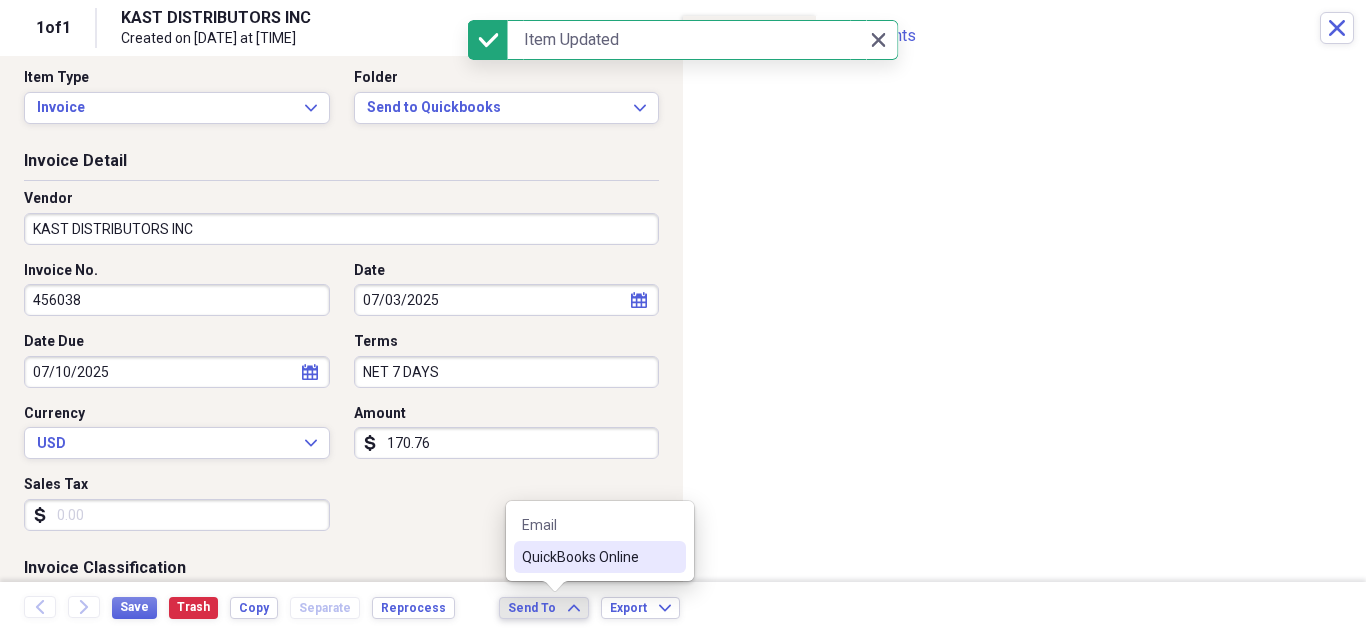 click on "QuickBooks Online" at bounding box center (588, 557) 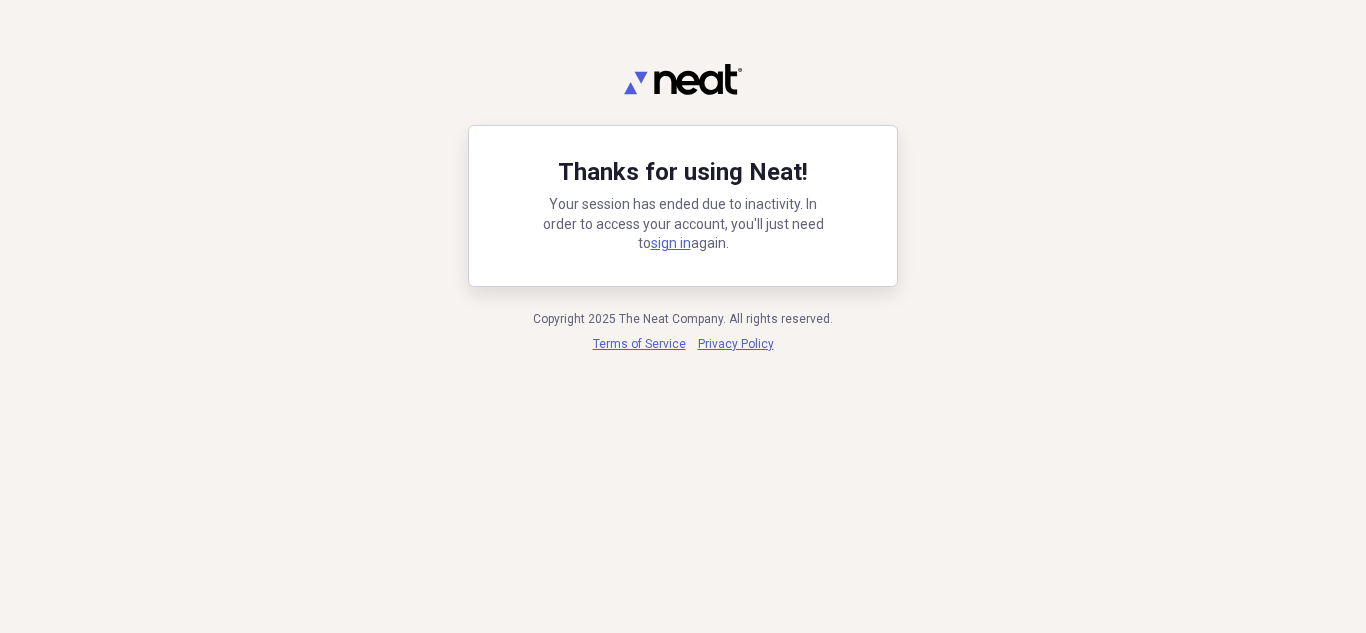 scroll, scrollTop: 0, scrollLeft: 0, axis: both 